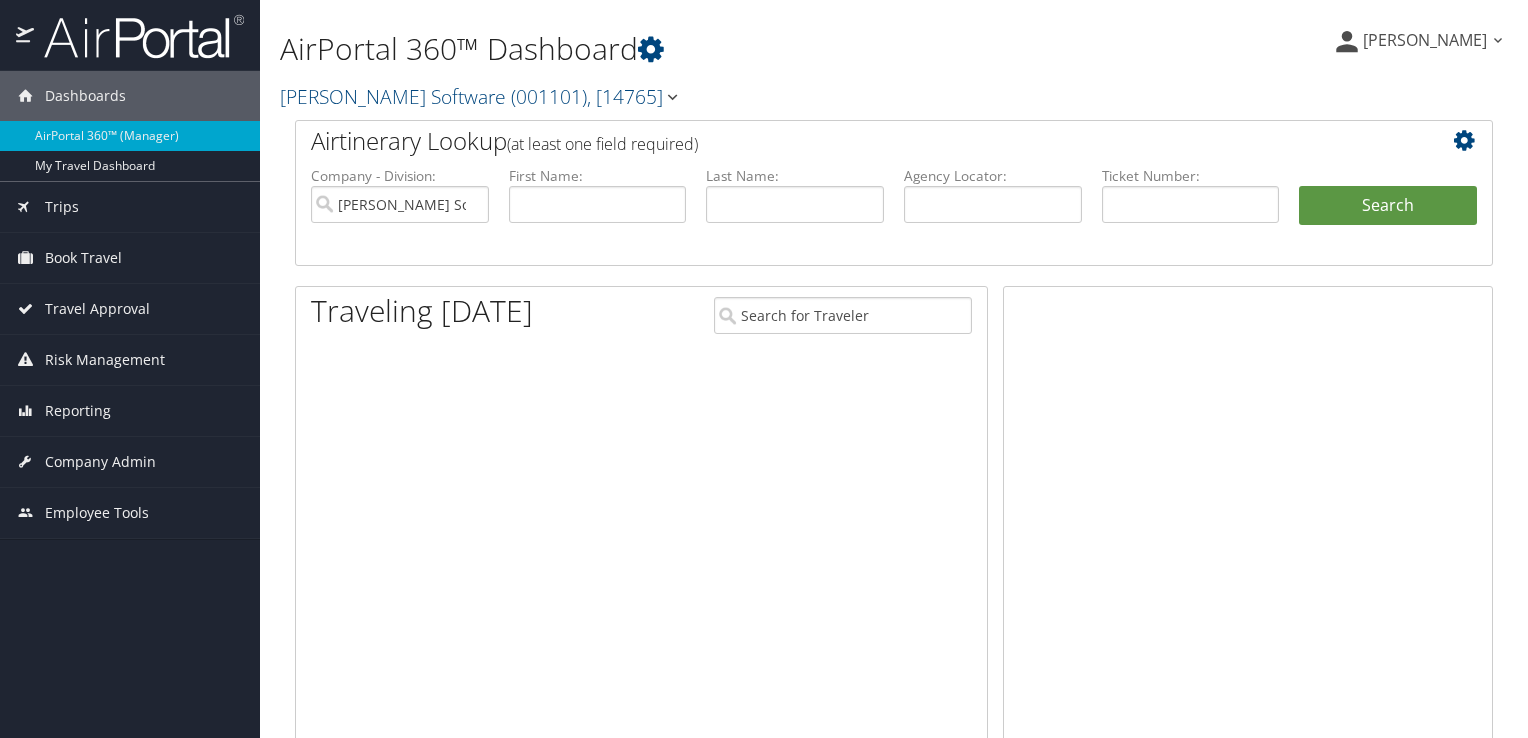 scroll, scrollTop: 0, scrollLeft: 0, axis: both 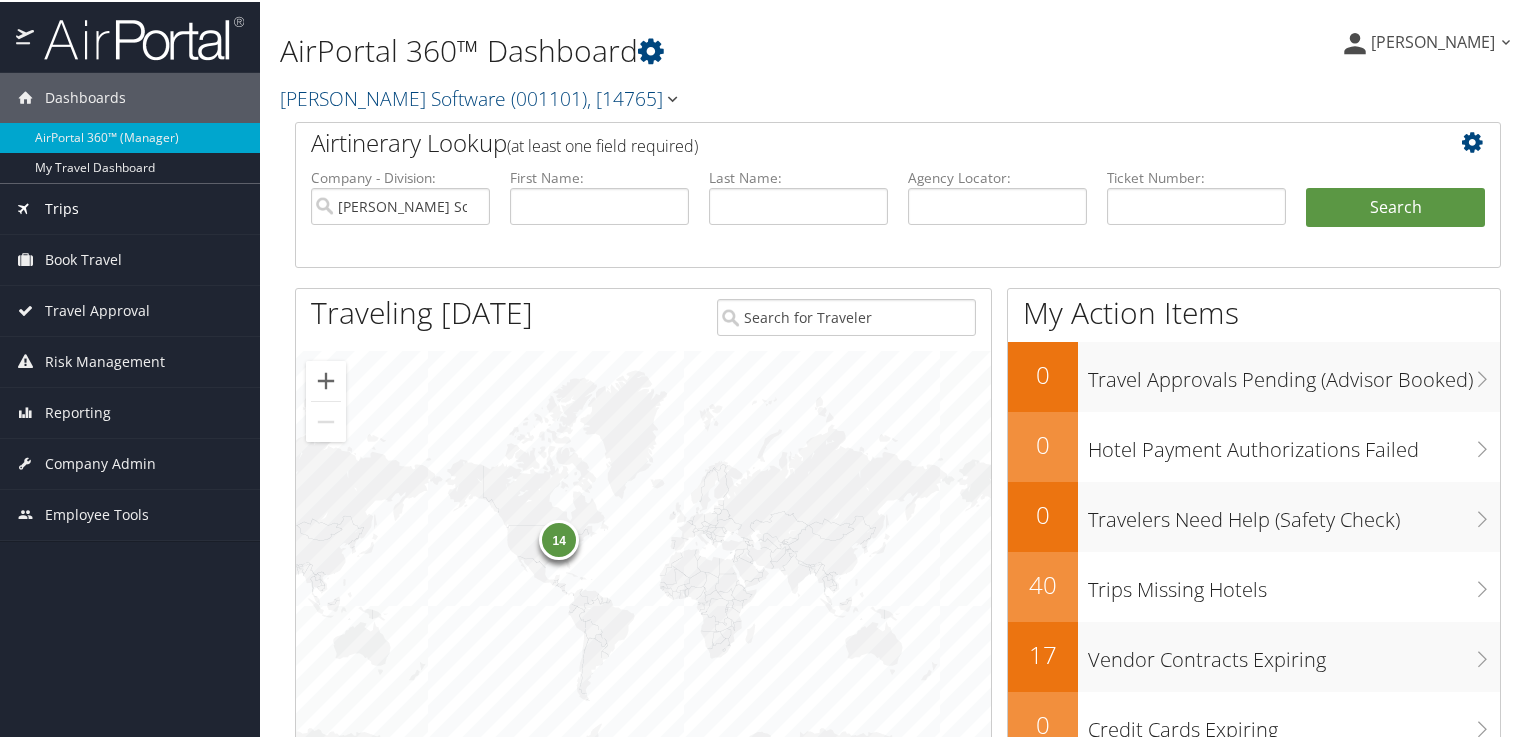 click on "Trips" at bounding box center (62, 207) 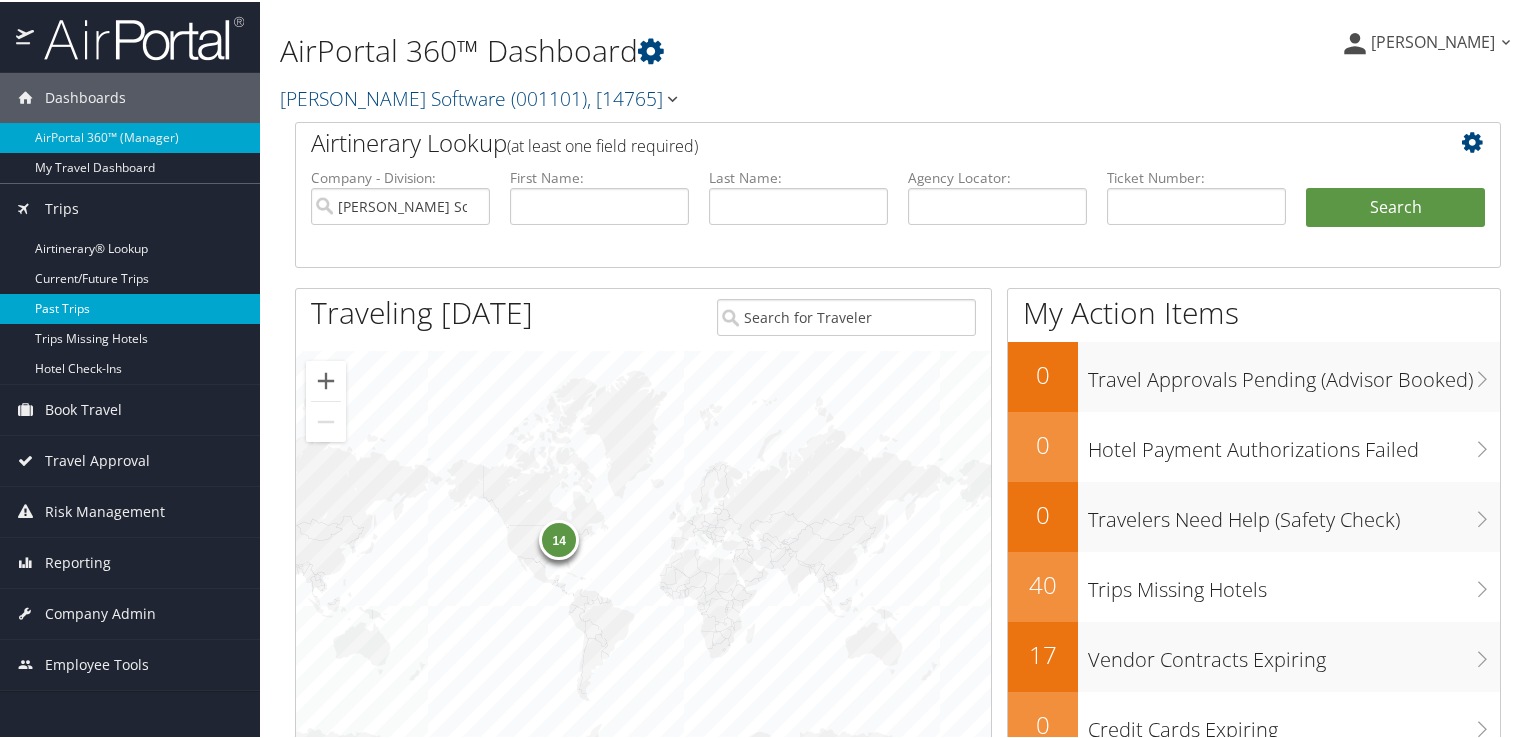 click on "Past Trips" at bounding box center [130, 307] 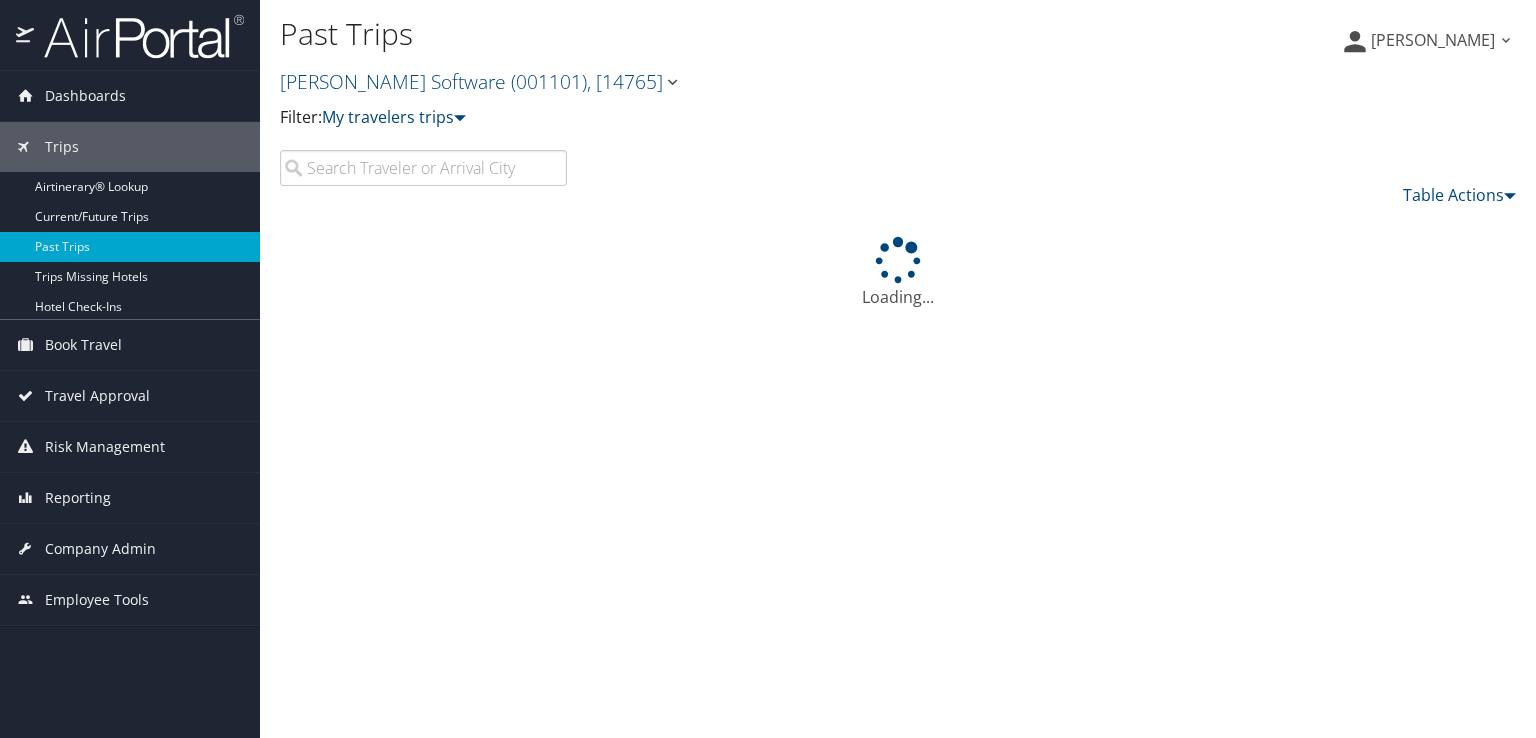 scroll, scrollTop: 0, scrollLeft: 0, axis: both 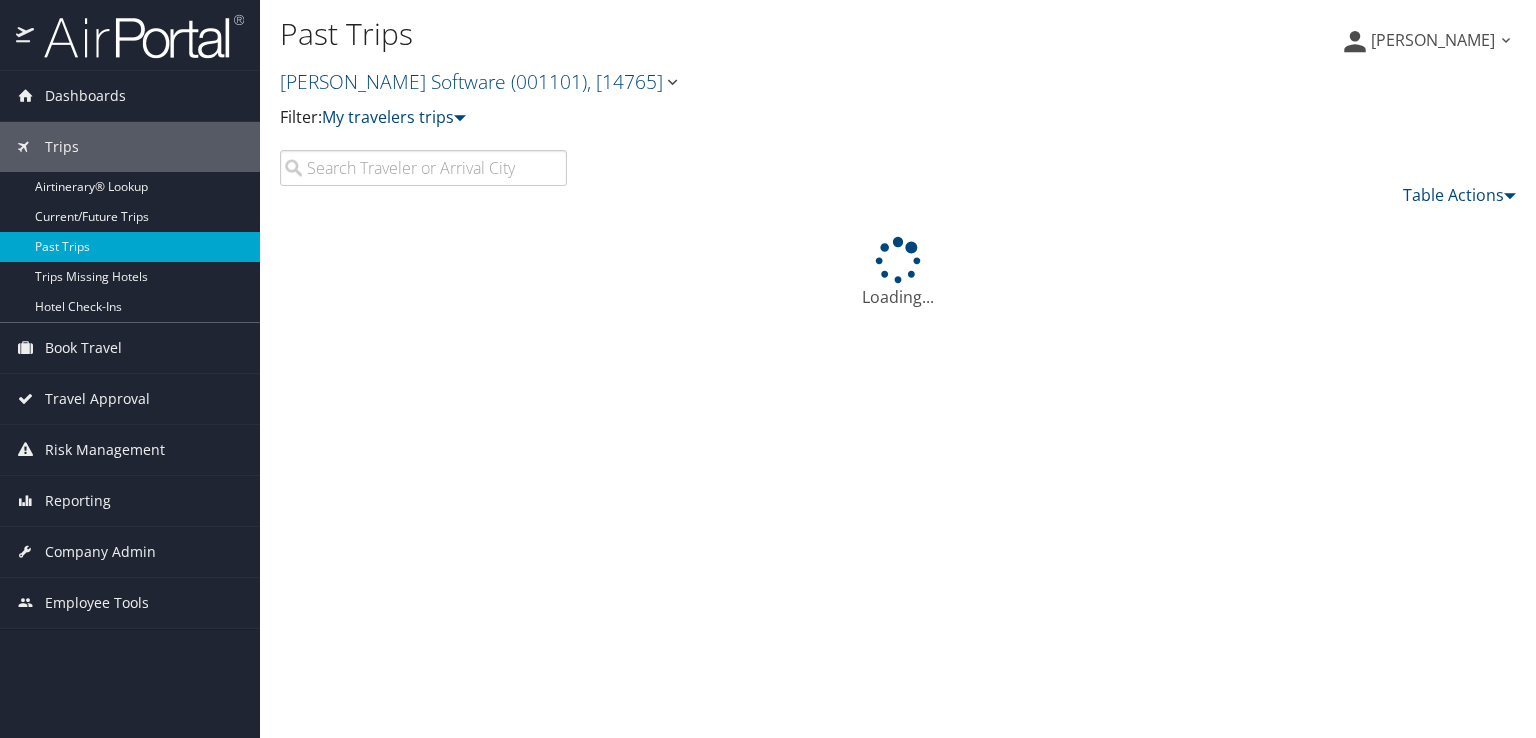 click at bounding box center (423, 168) 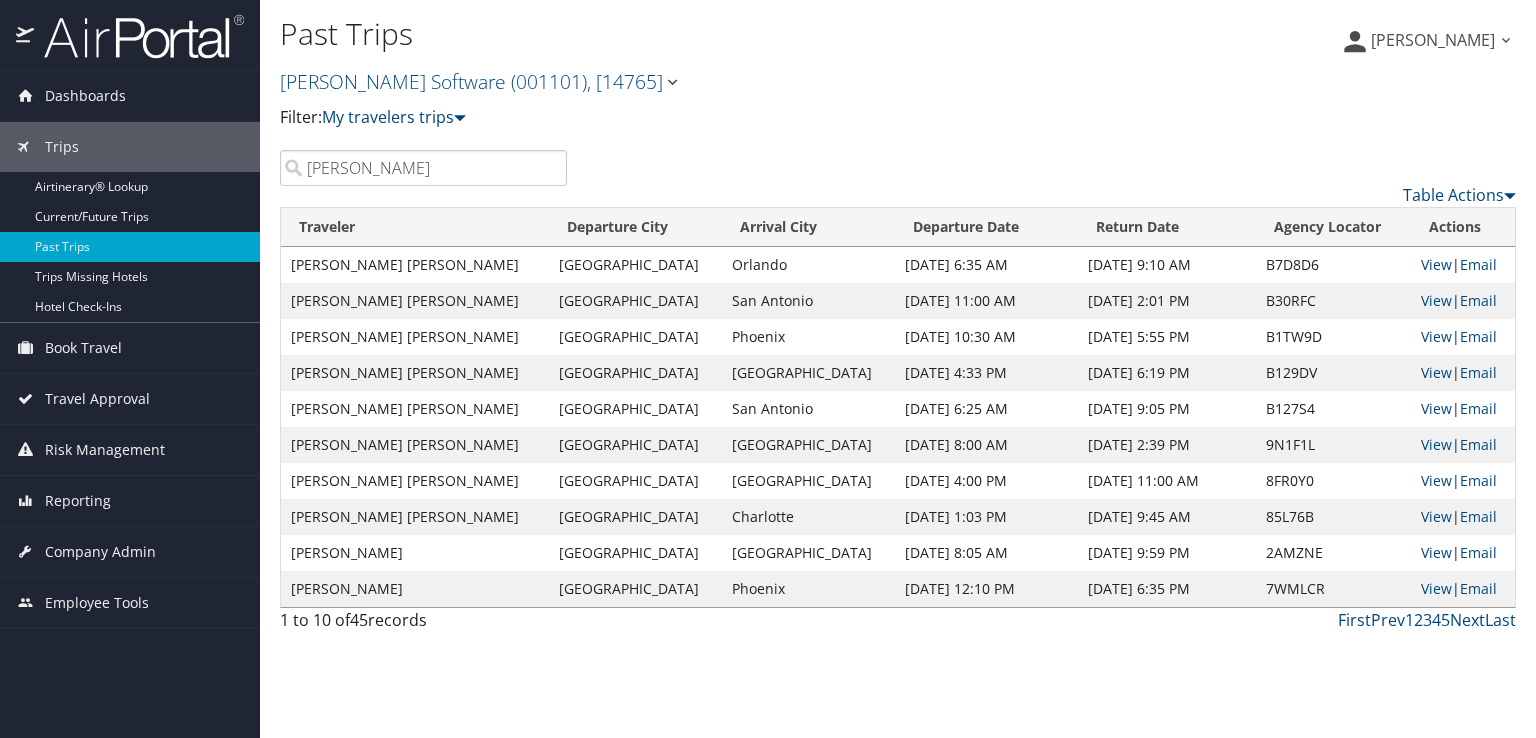 drag, startPoint x: 413, startPoint y: 164, endPoint x: 294, endPoint y: 178, distance: 119.8207 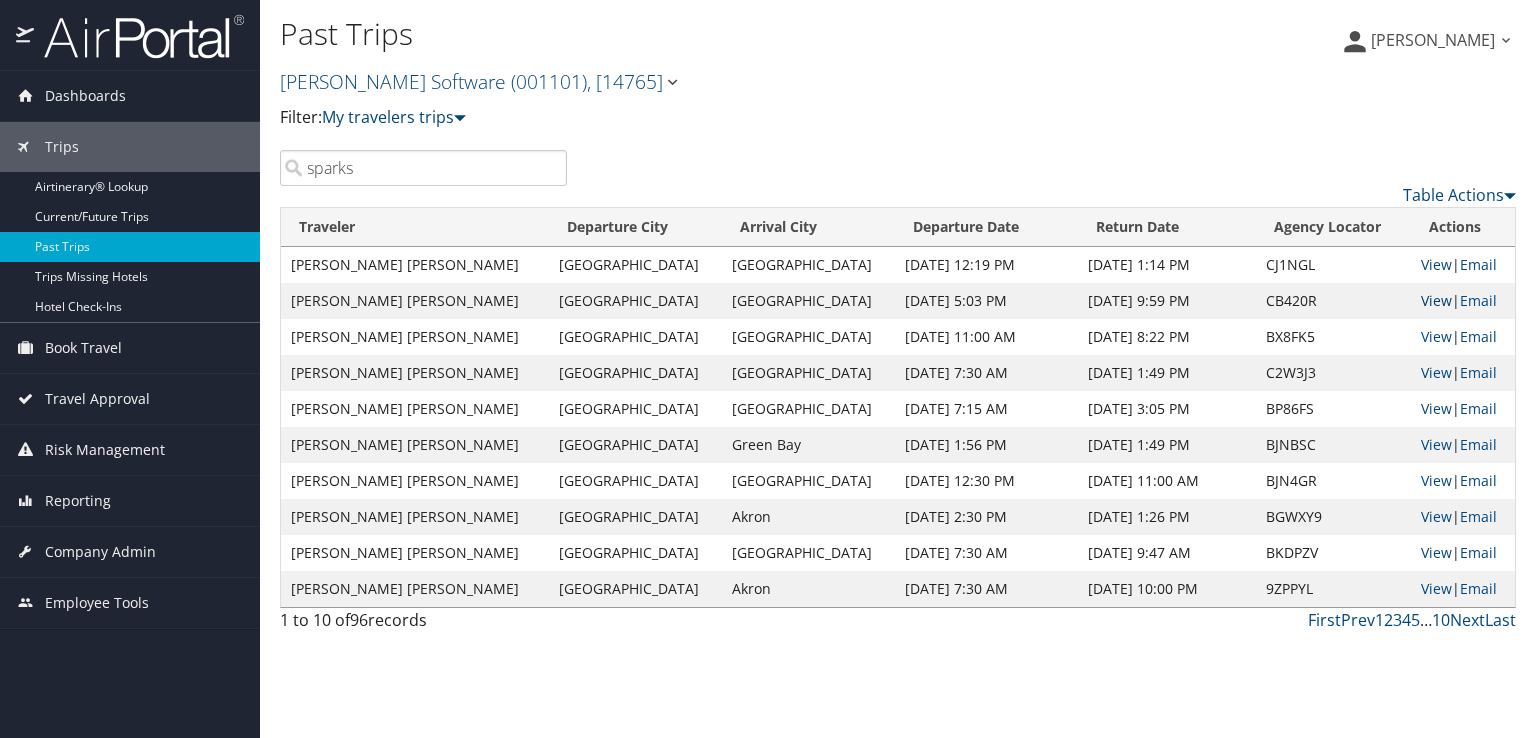 type on "sparks" 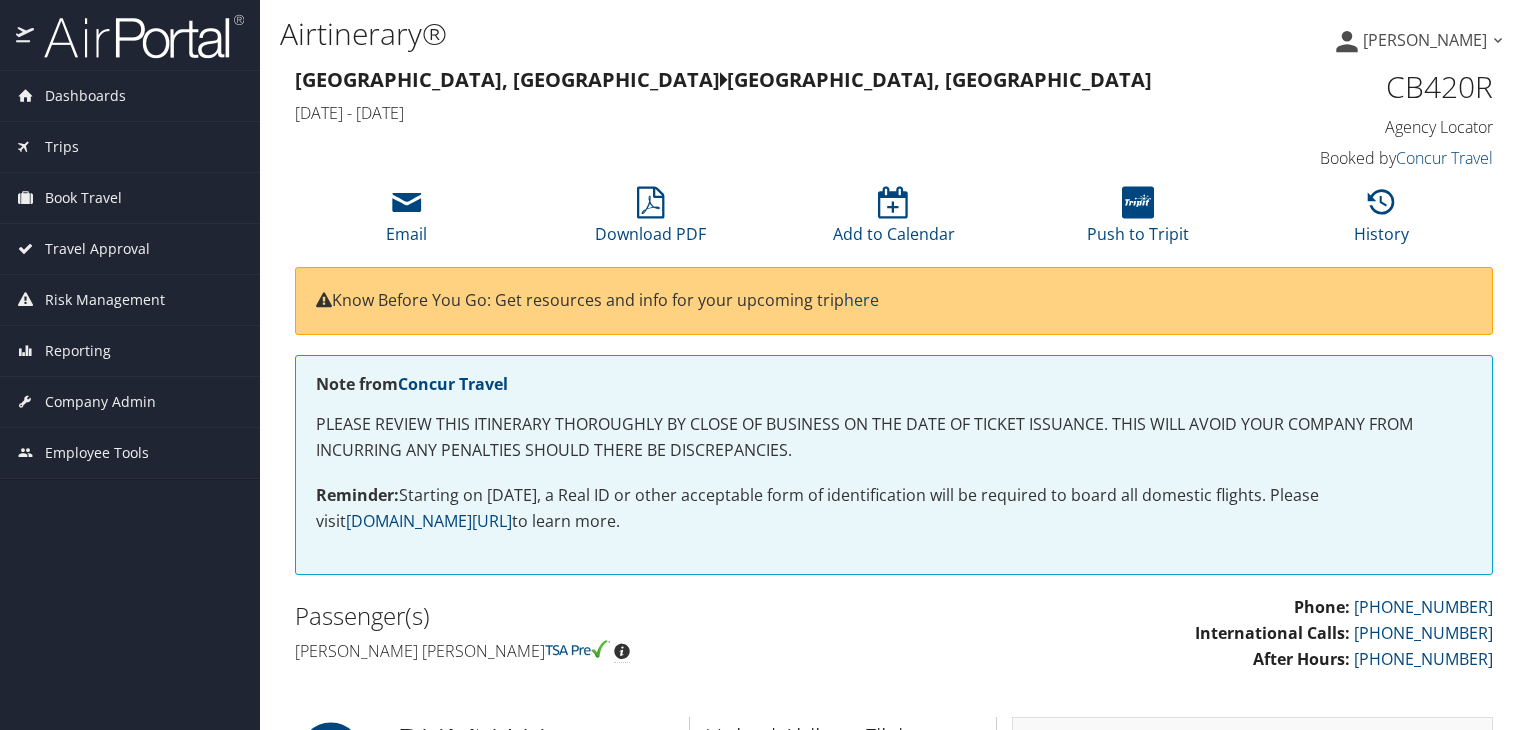 scroll, scrollTop: 0, scrollLeft: 0, axis: both 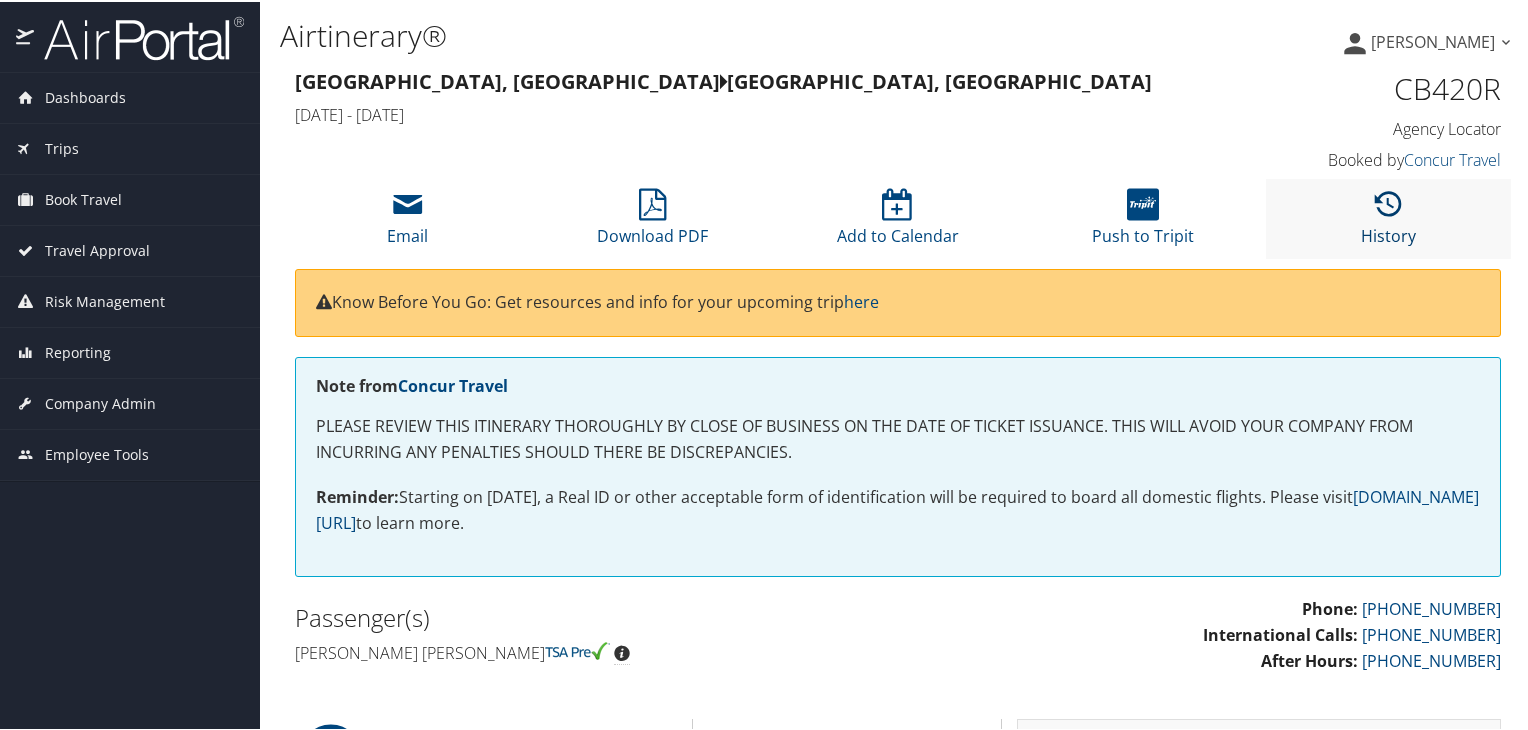 click at bounding box center (1388, 203) 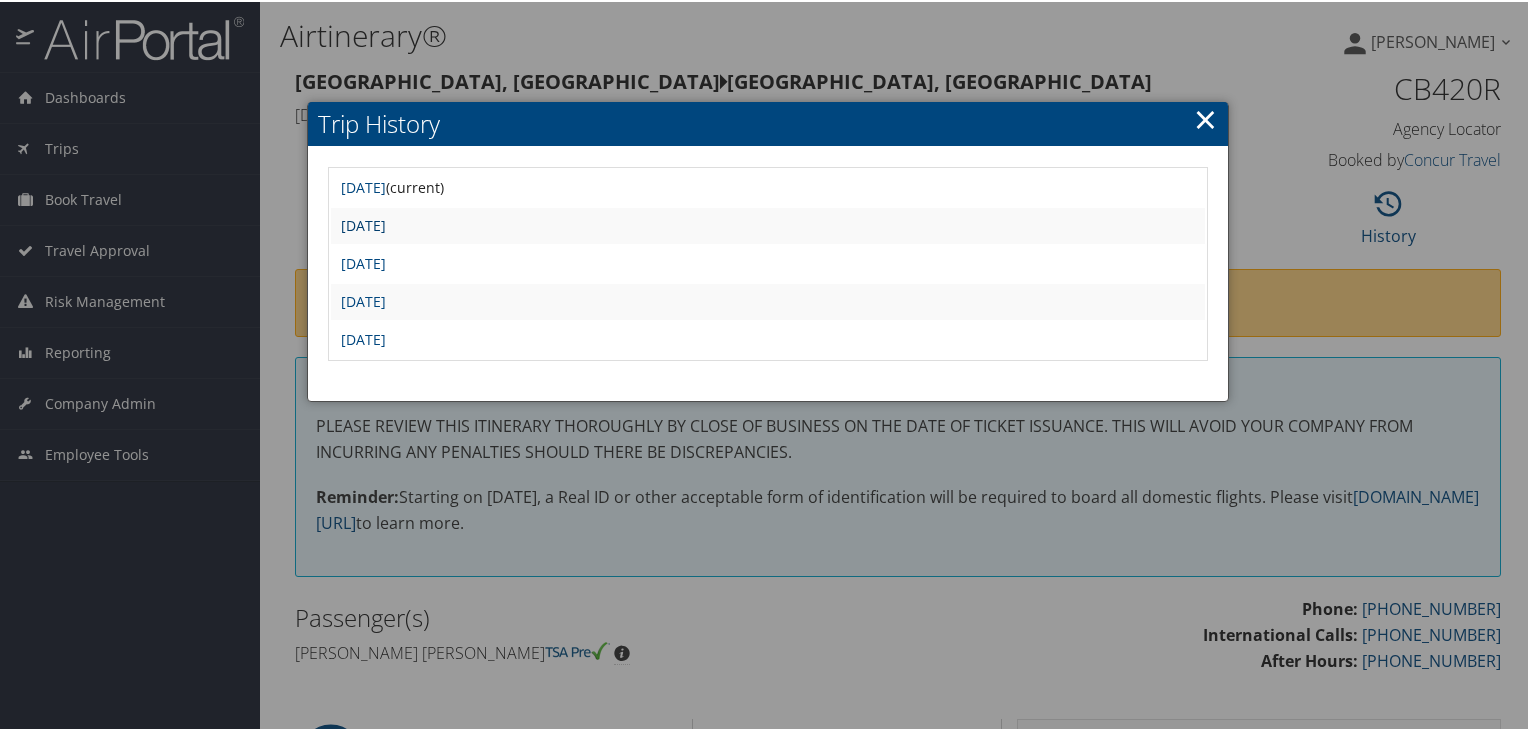 click on "[DATE]" at bounding box center (363, 223) 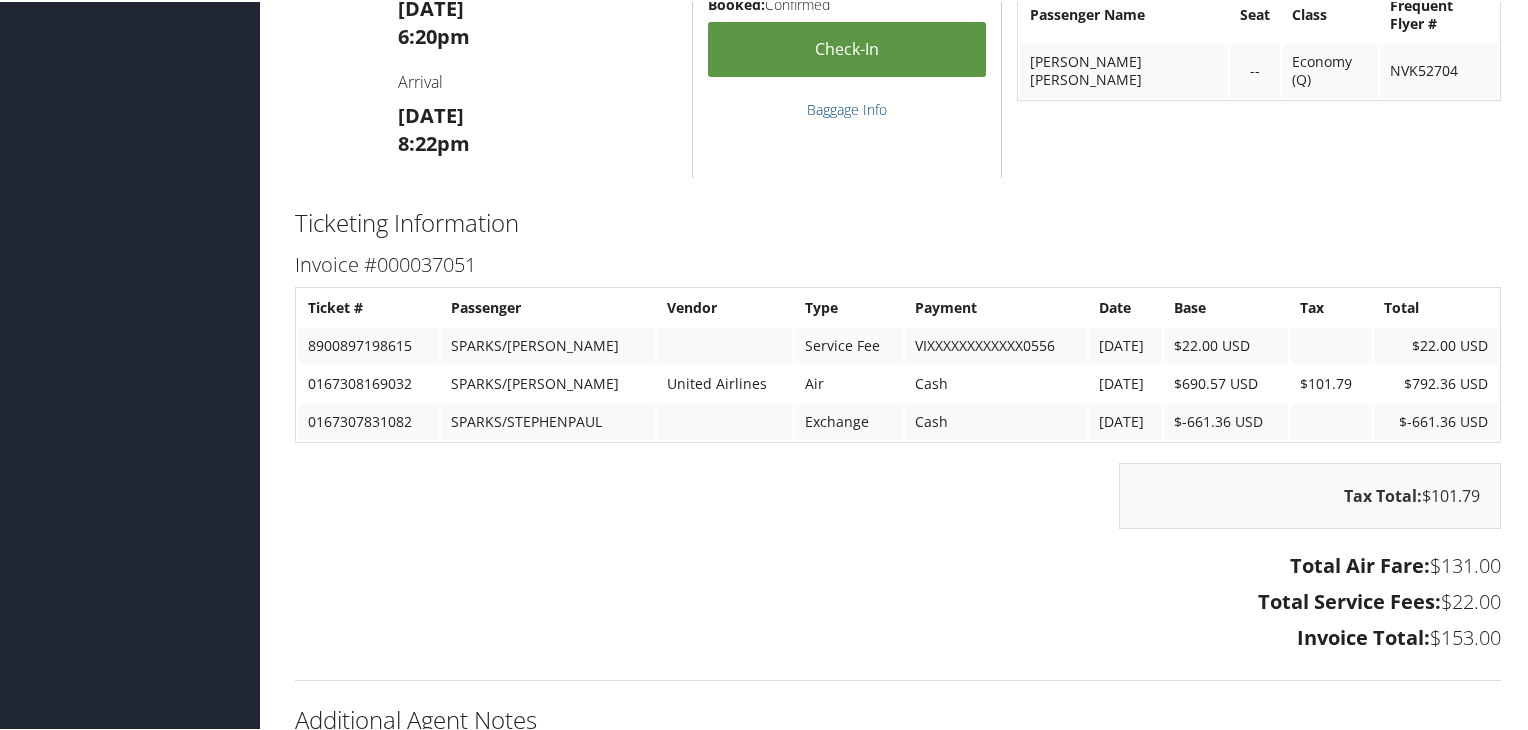 scroll, scrollTop: 2800, scrollLeft: 0, axis: vertical 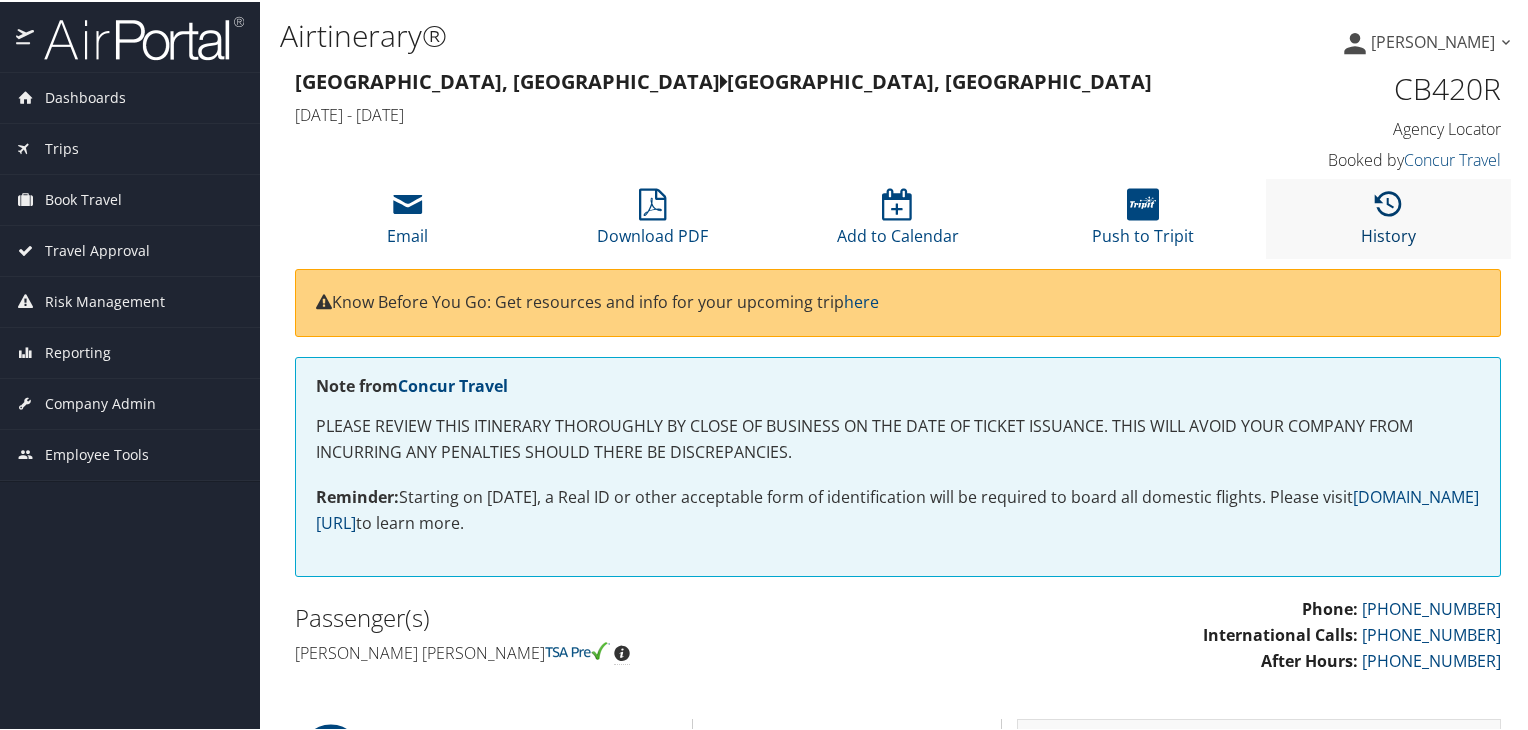 click at bounding box center [1388, 203] 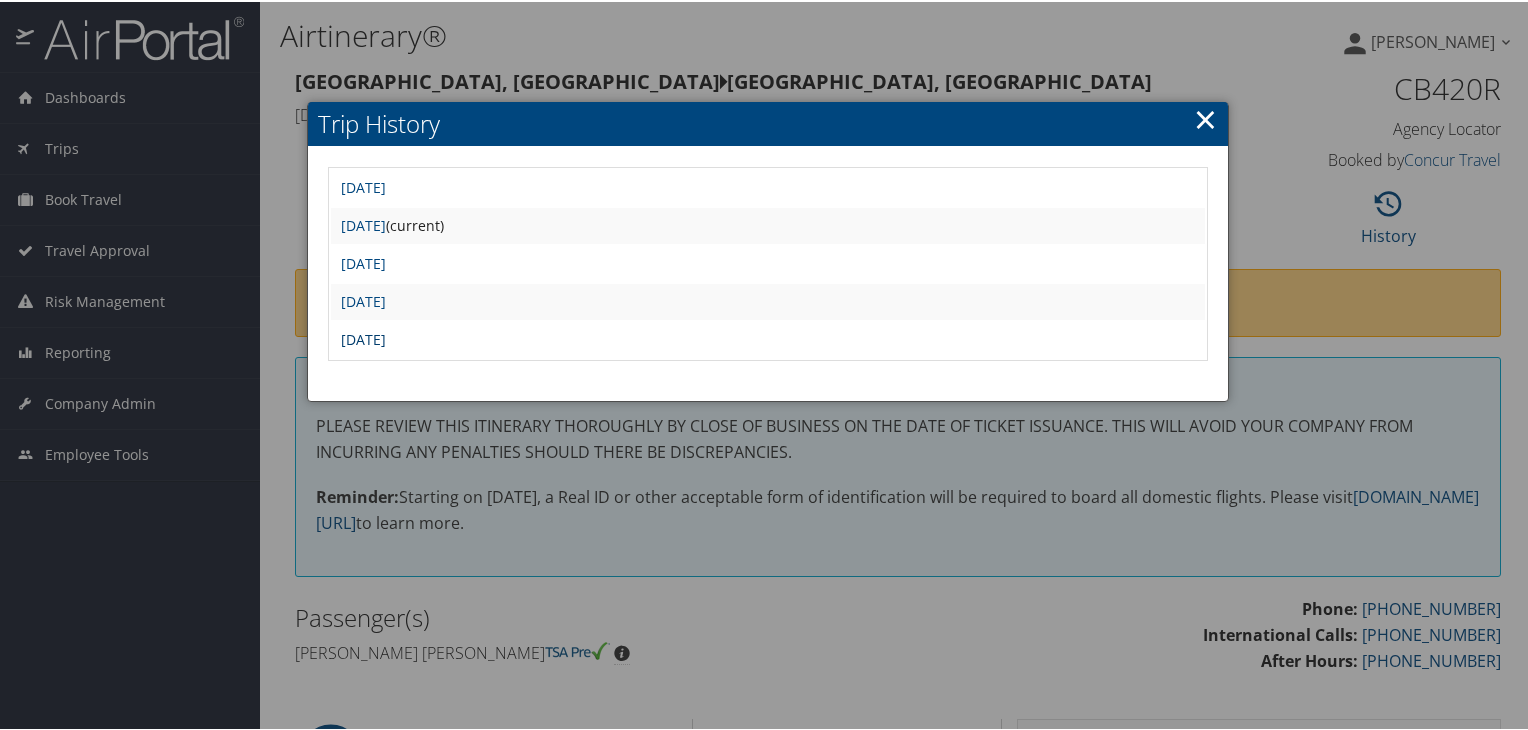 click on "[DATE]" at bounding box center [363, 337] 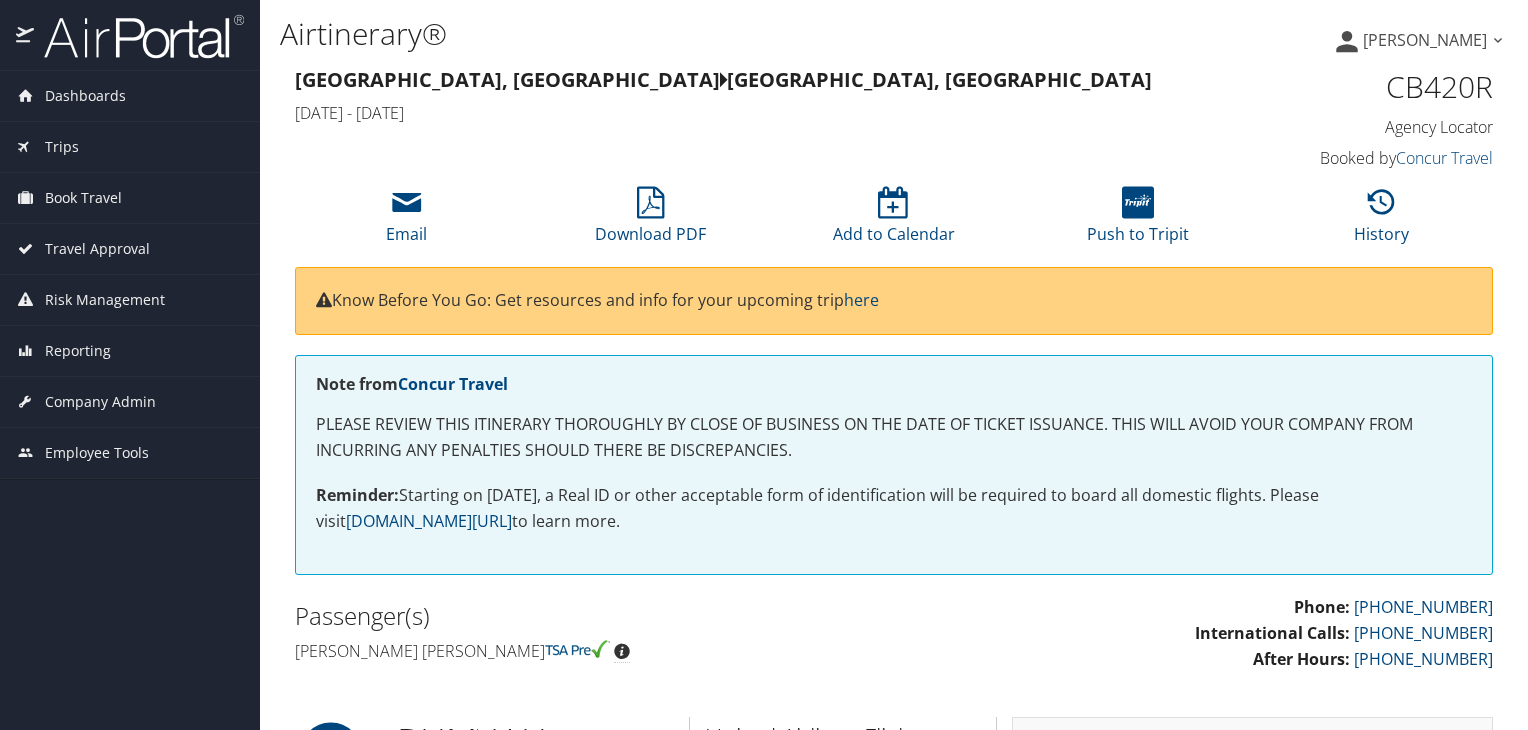 scroll, scrollTop: 0, scrollLeft: 0, axis: both 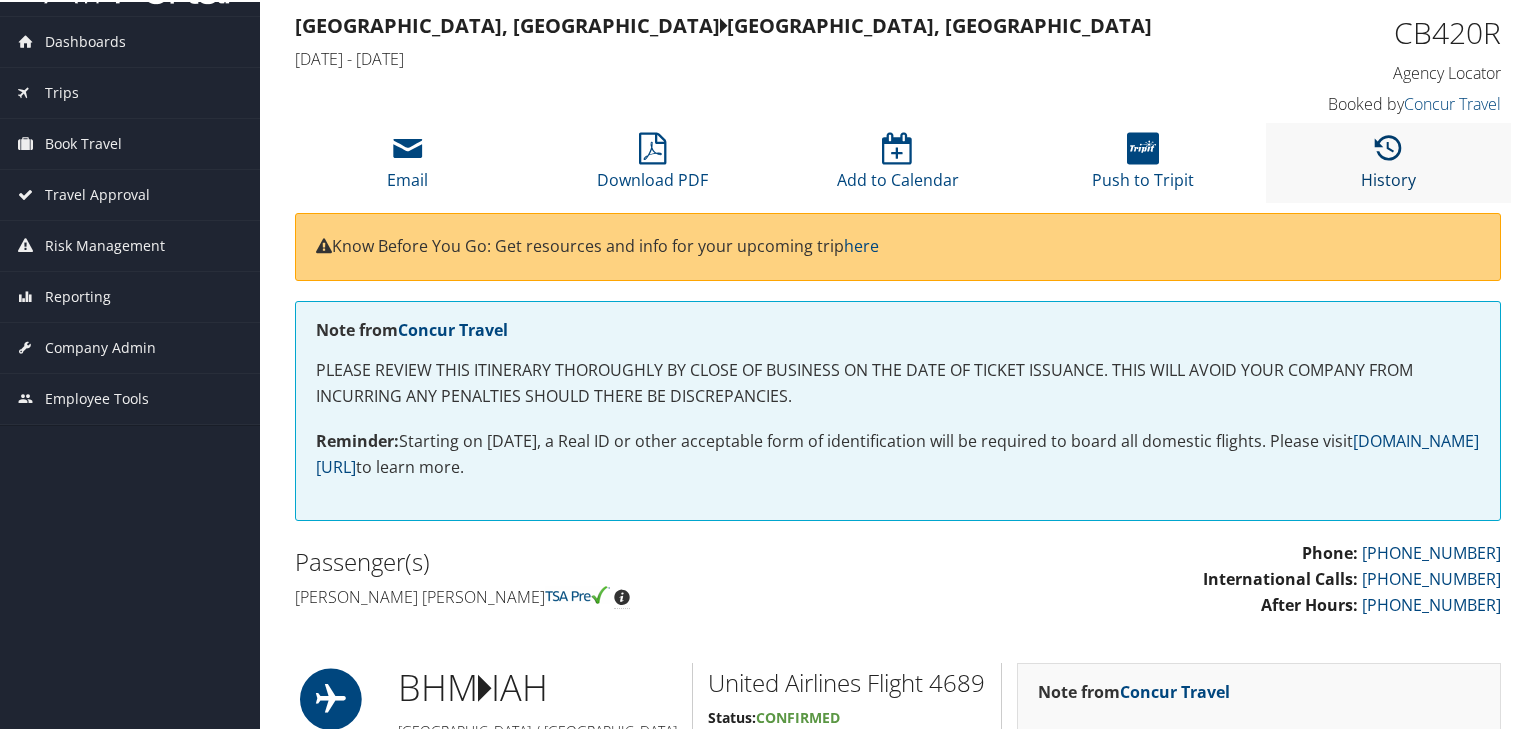 click at bounding box center (1388, 147) 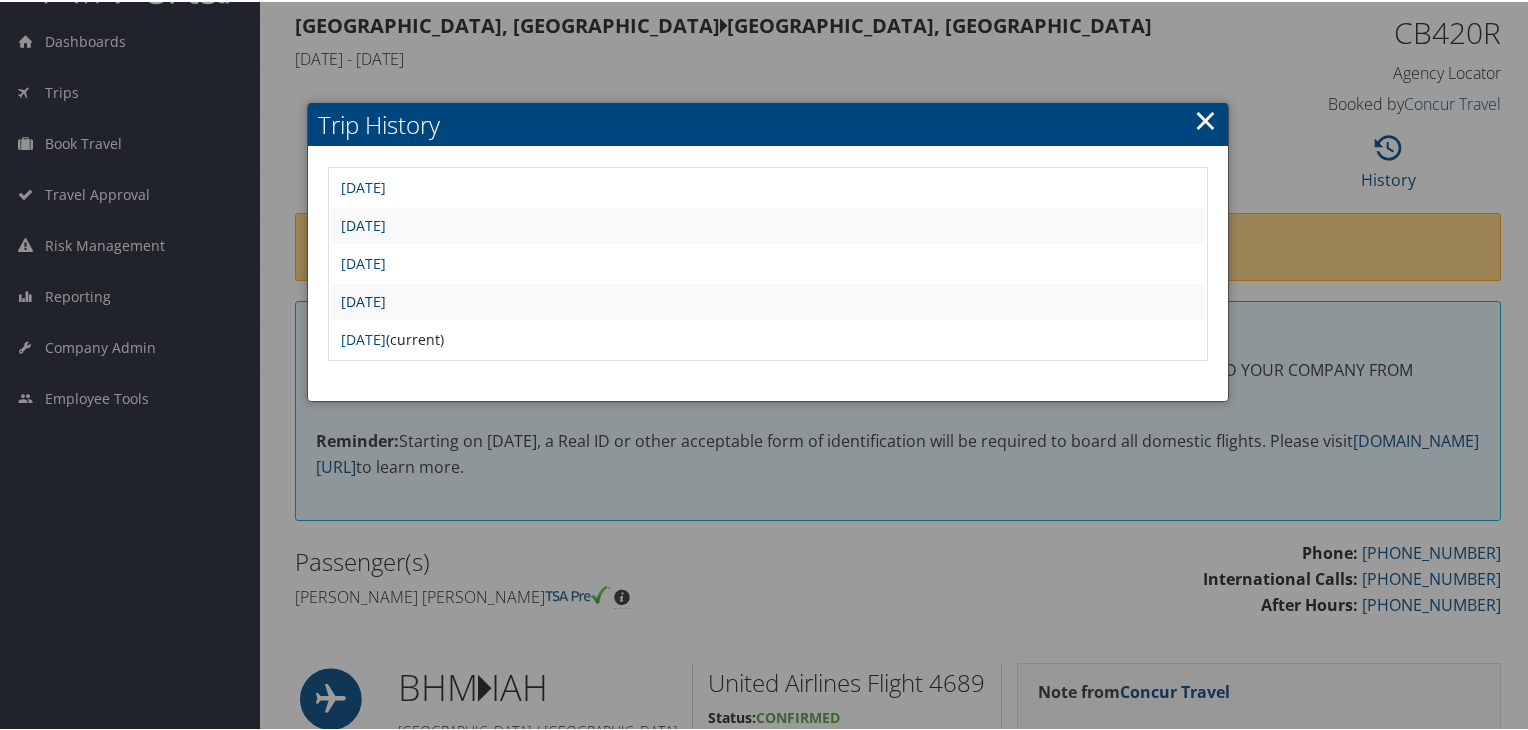 click on "[DATE]" at bounding box center [363, 299] 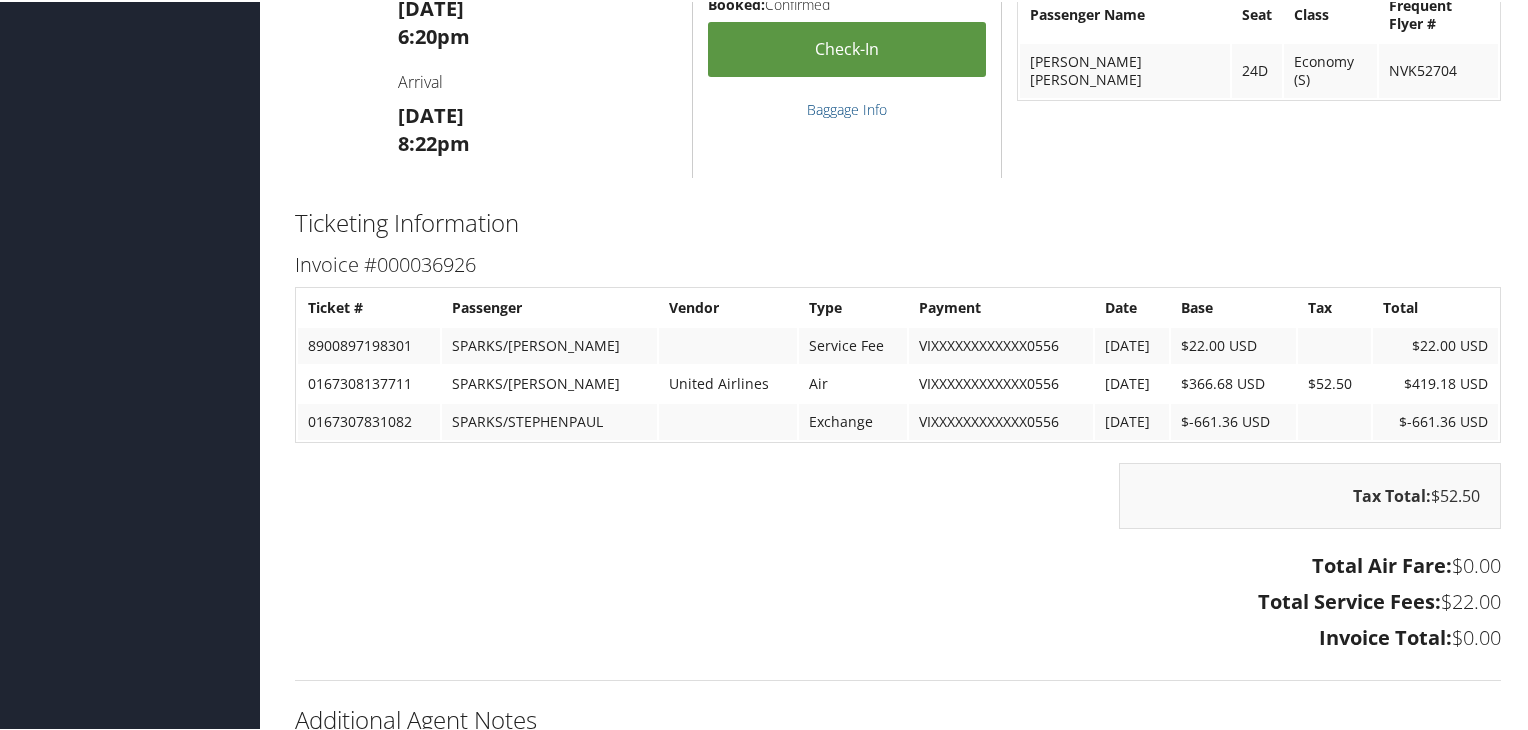 scroll, scrollTop: 2800, scrollLeft: 0, axis: vertical 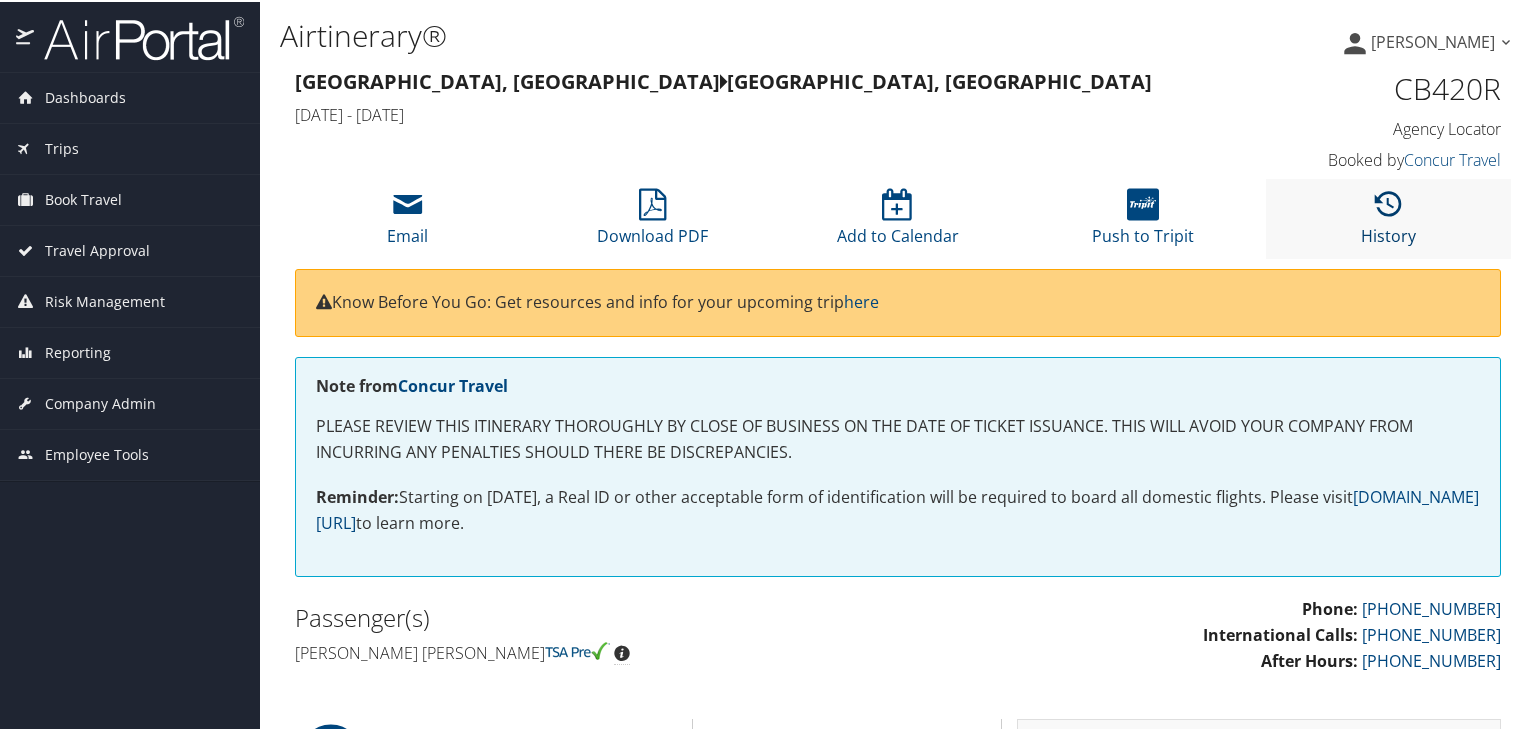 click at bounding box center [1388, 203] 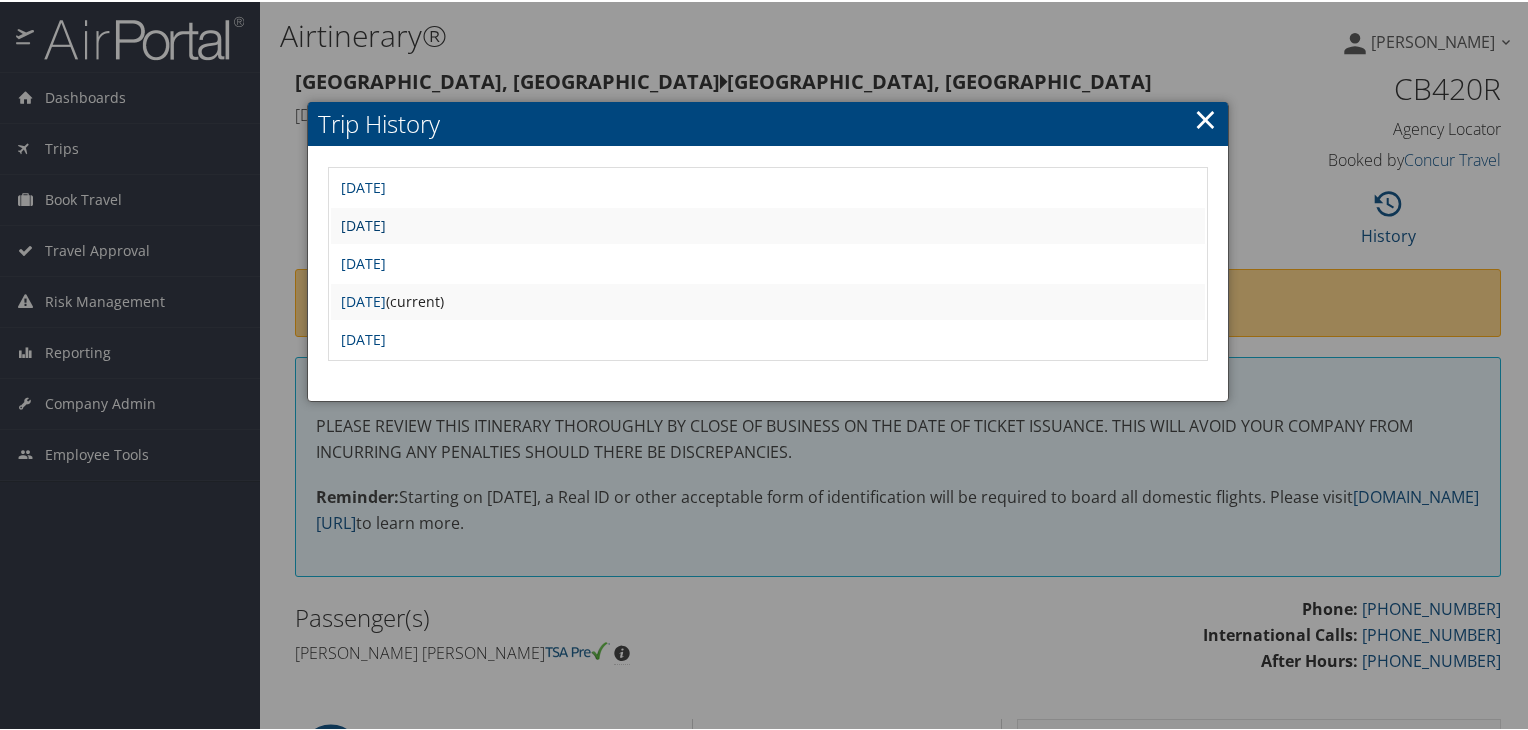 click on "[DATE]" at bounding box center (363, 223) 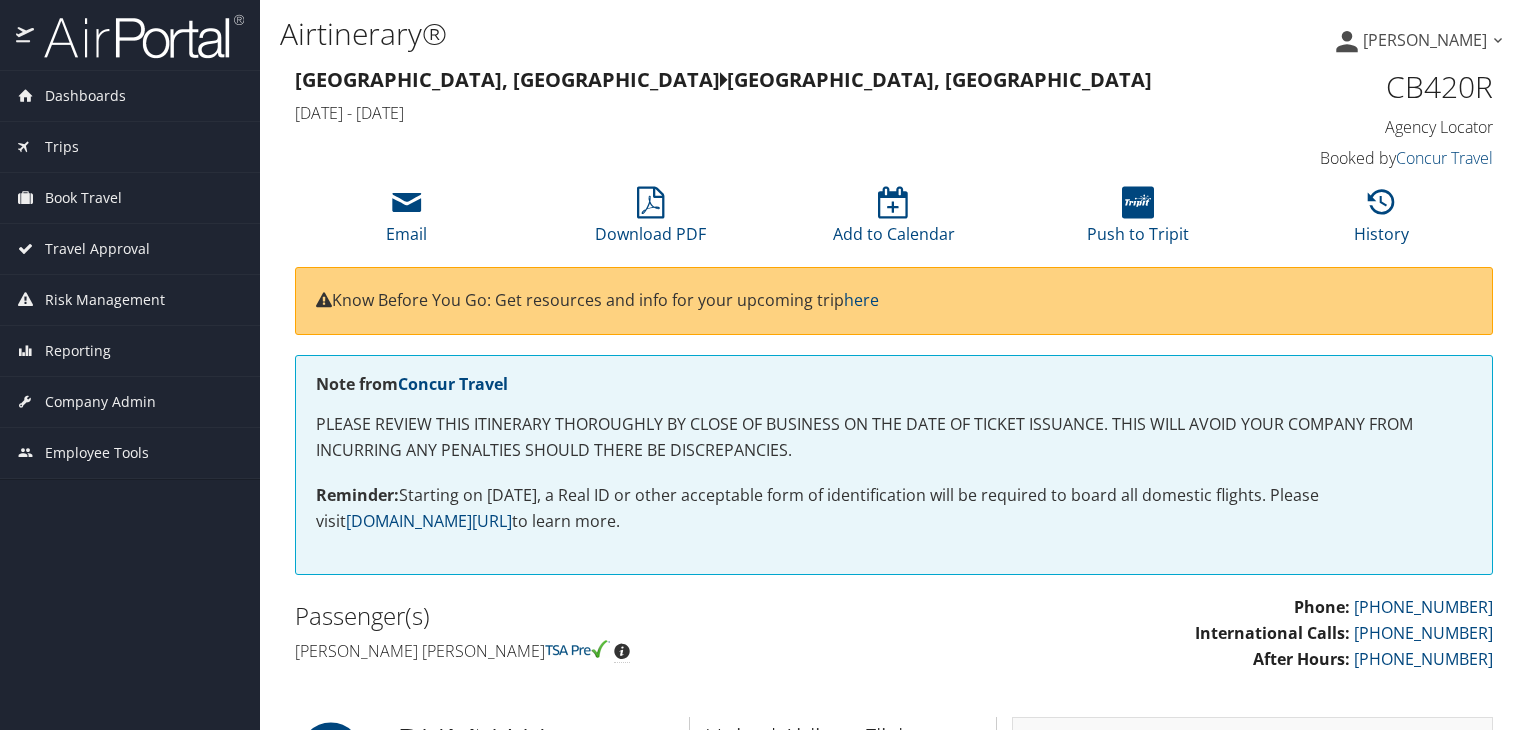 scroll, scrollTop: 0, scrollLeft: 0, axis: both 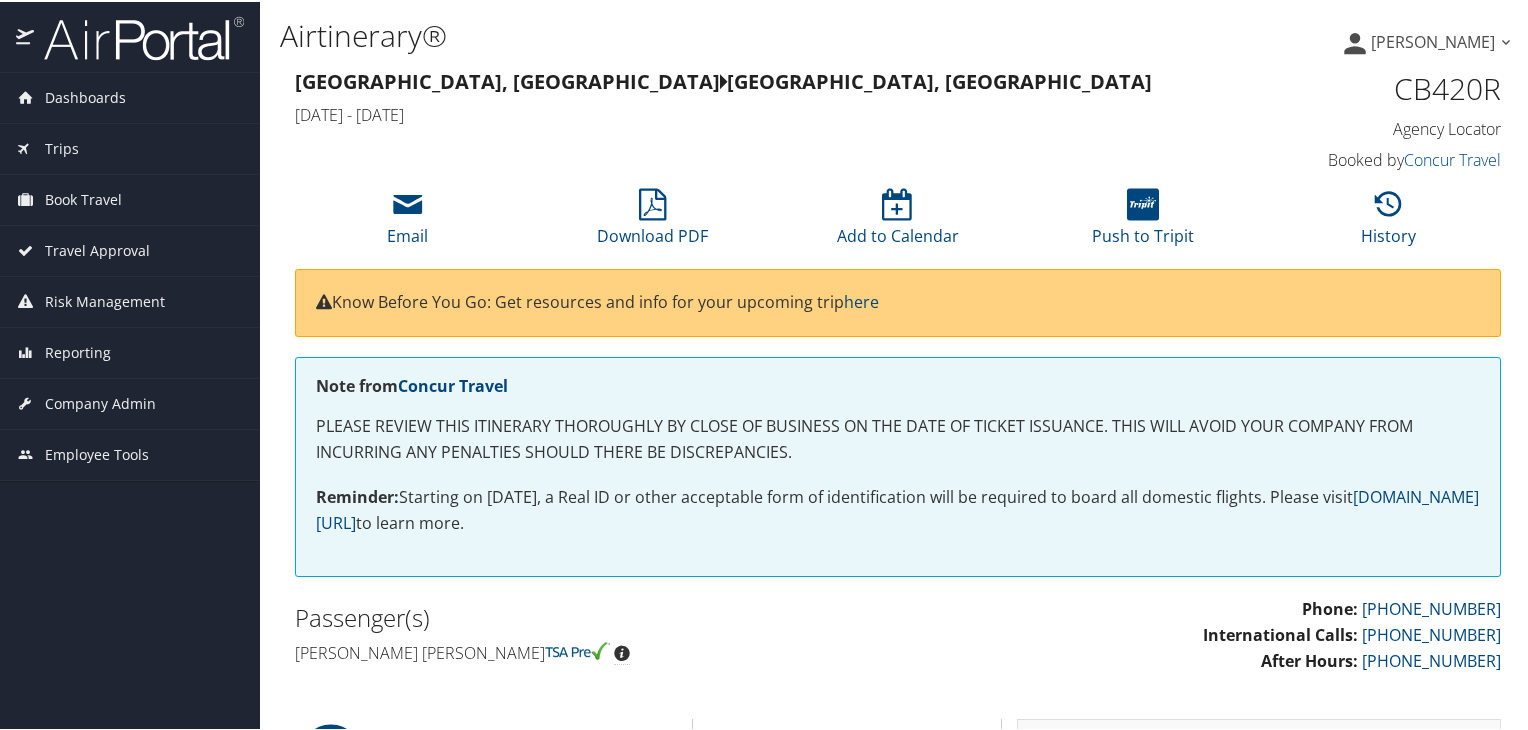drag, startPoint x: 1527, startPoint y: 114, endPoint x: 1554, endPoint y: 537, distance: 423.86084 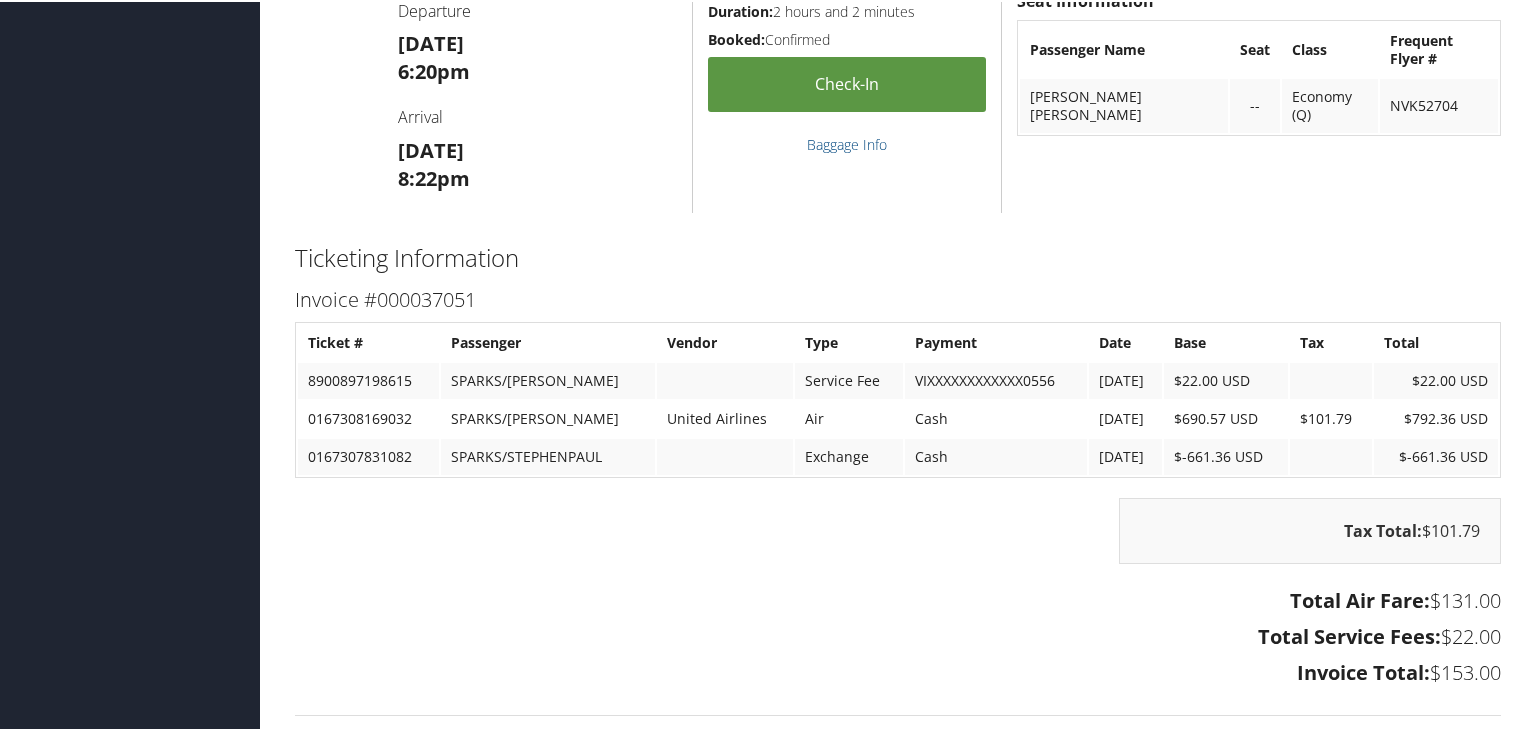 scroll, scrollTop: 2746, scrollLeft: 0, axis: vertical 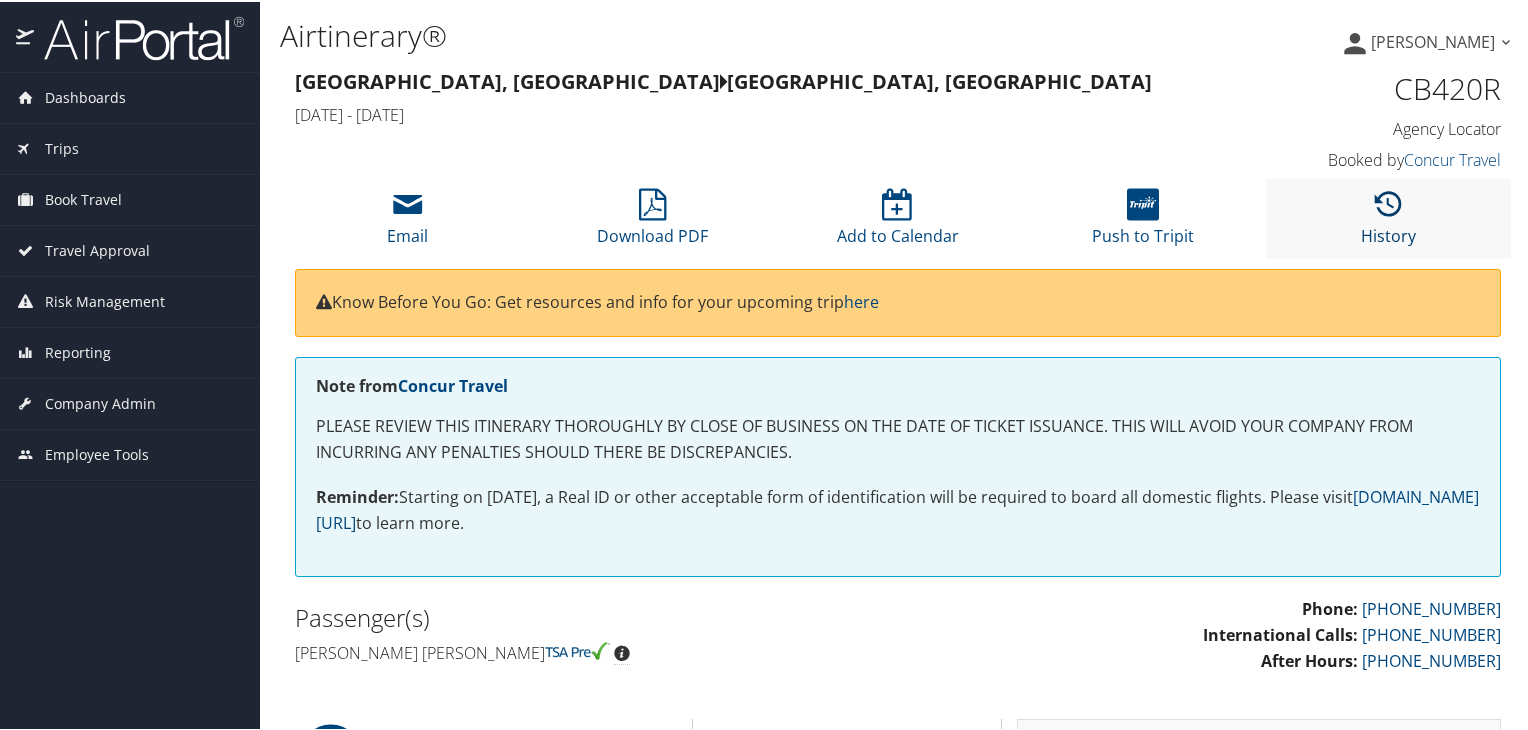 click at bounding box center [1388, 203] 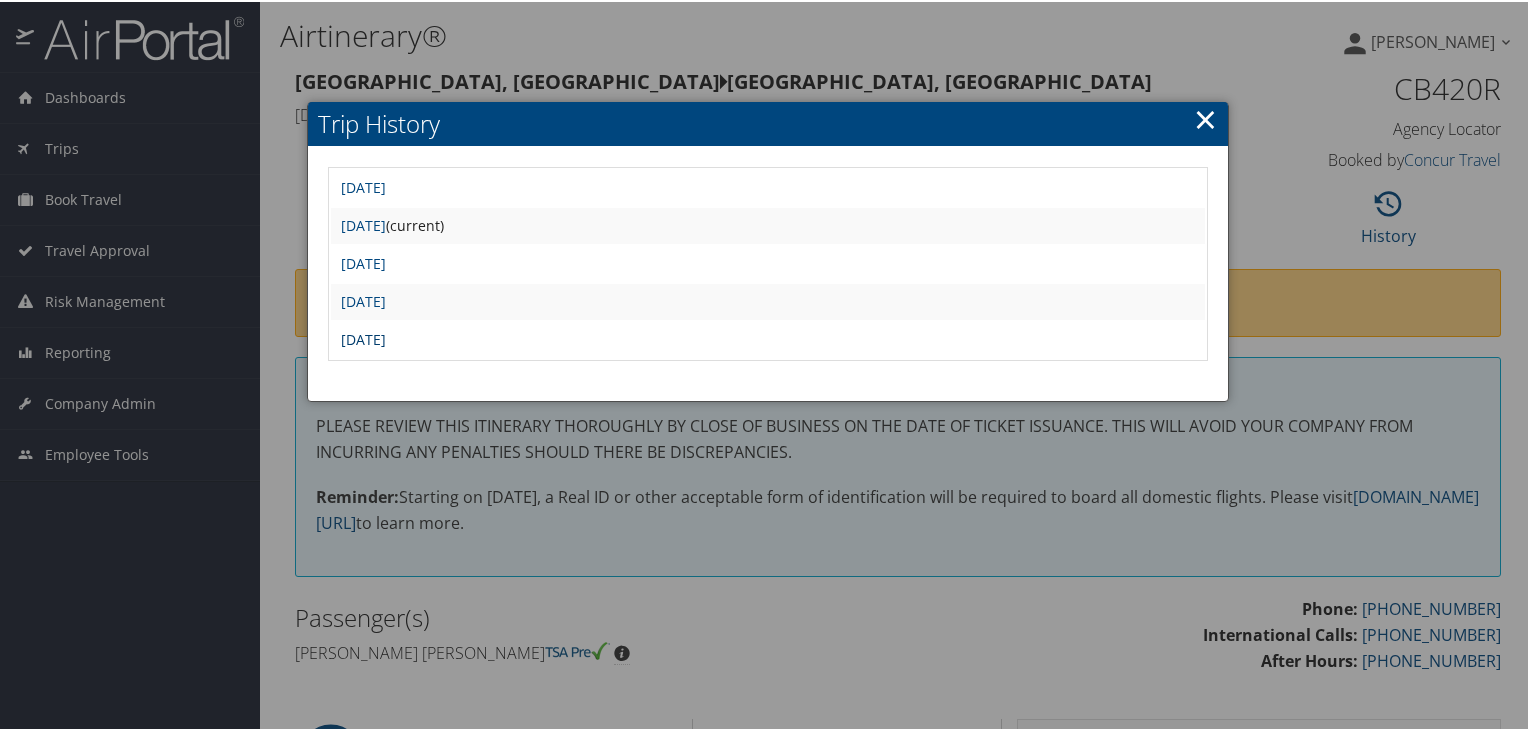 click on "[DATE]" at bounding box center [363, 337] 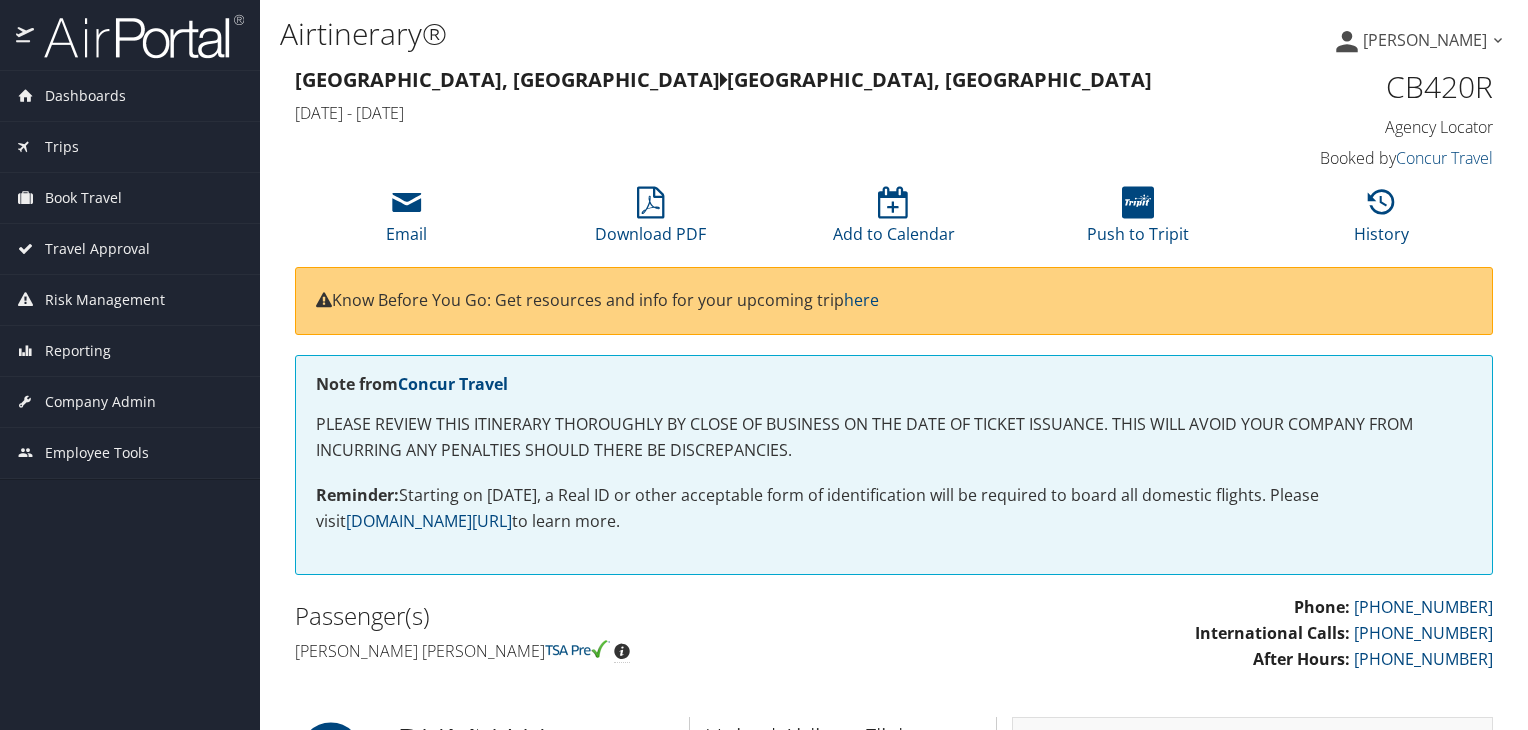 scroll, scrollTop: 0, scrollLeft: 0, axis: both 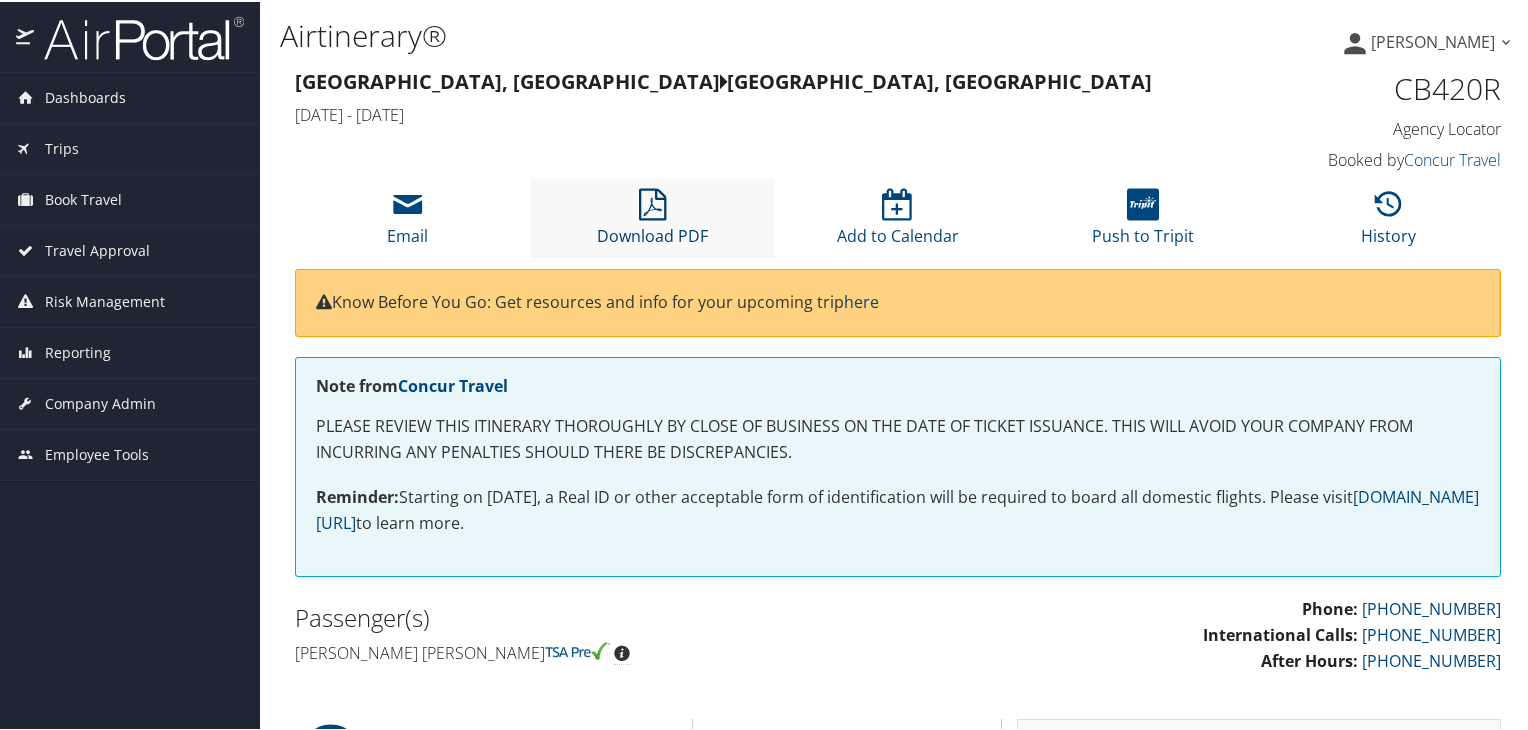click at bounding box center (652, 203) 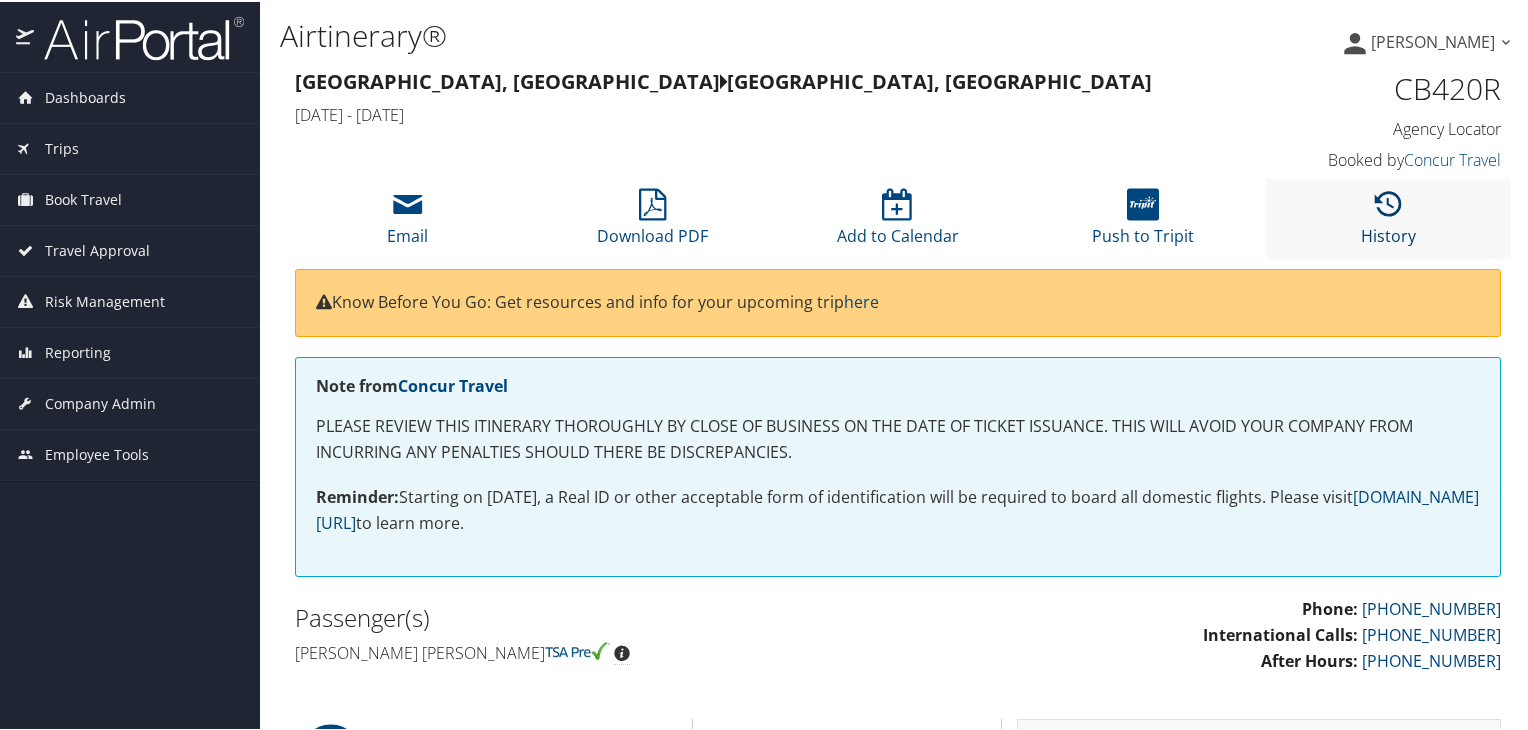 click at bounding box center [1388, 203] 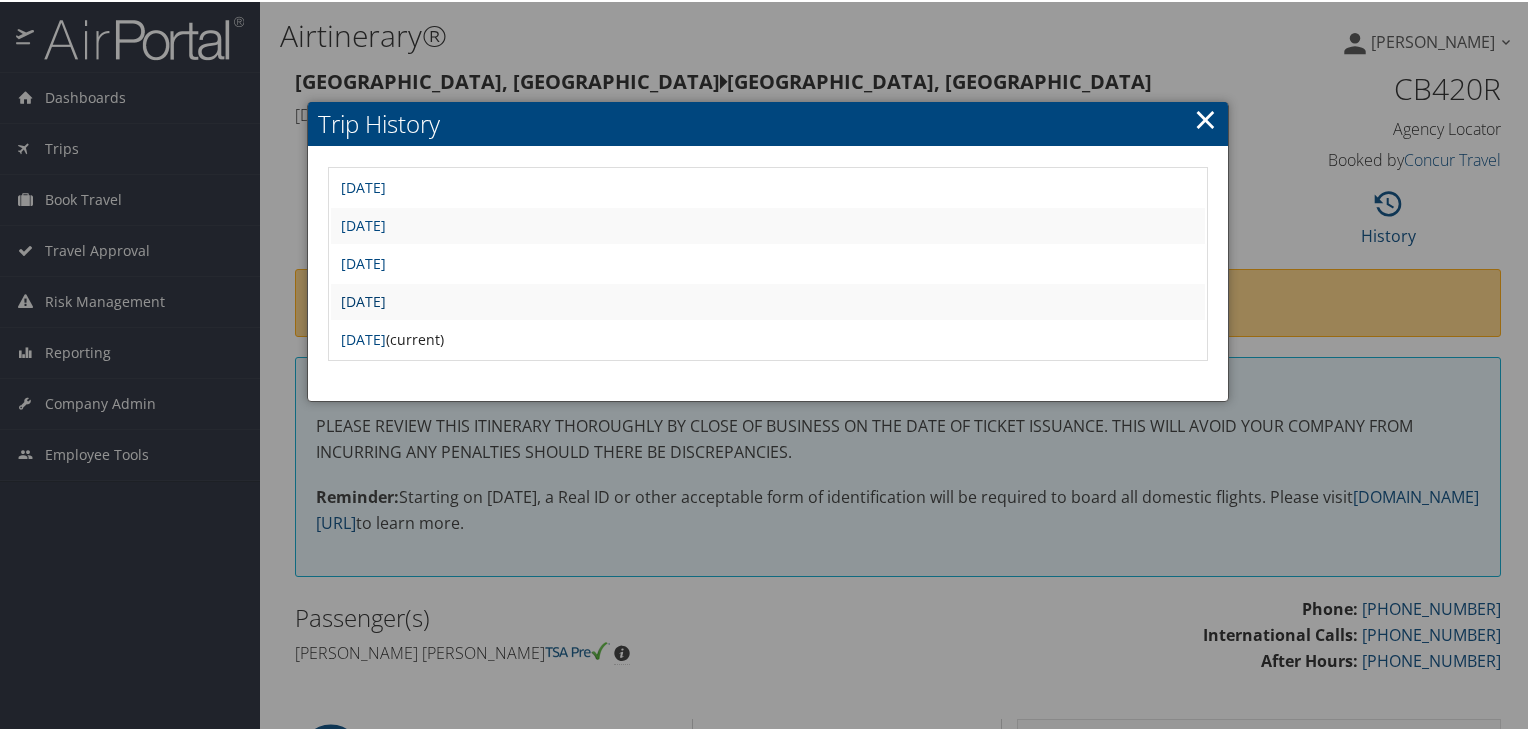 click on "[DATE]" at bounding box center (363, 299) 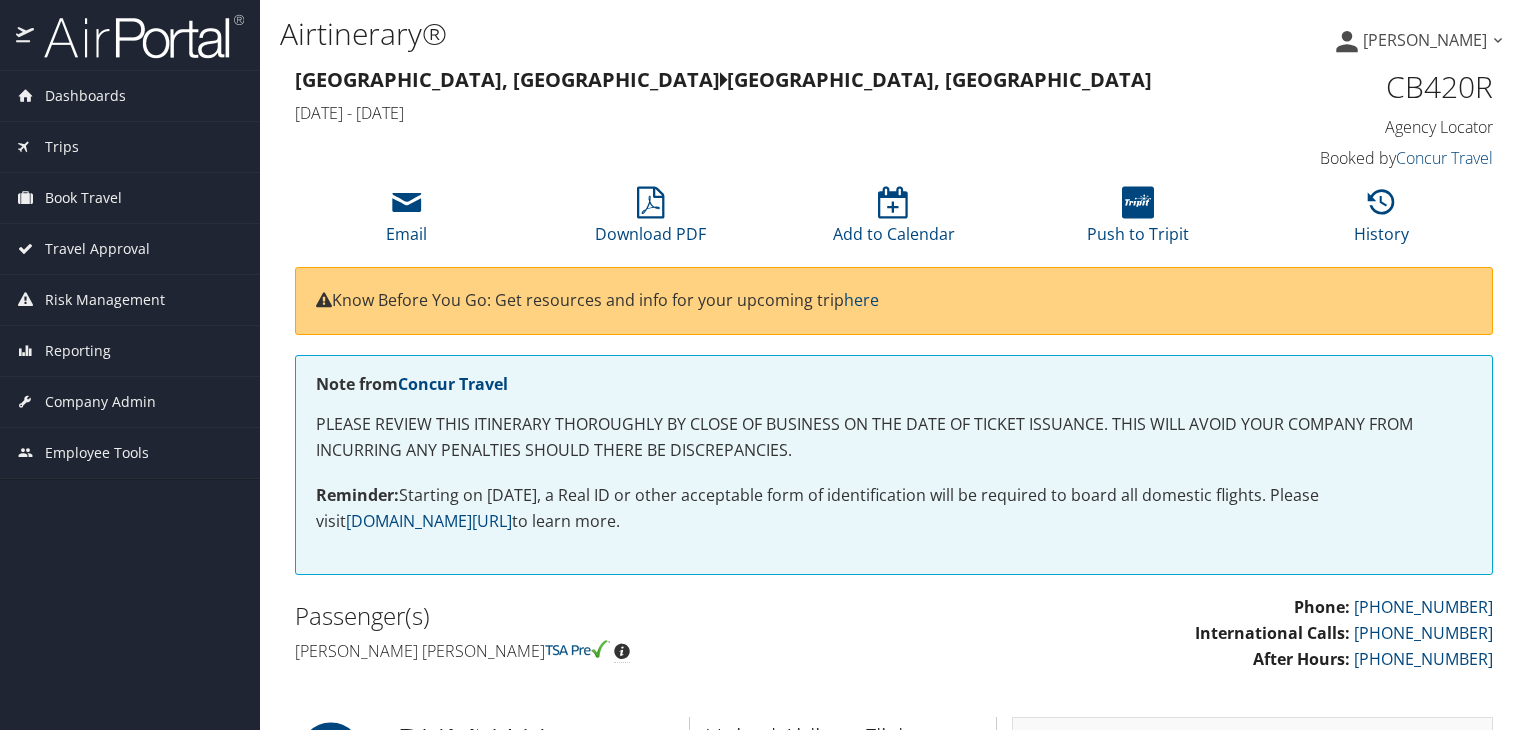 scroll, scrollTop: 0, scrollLeft: 0, axis: both 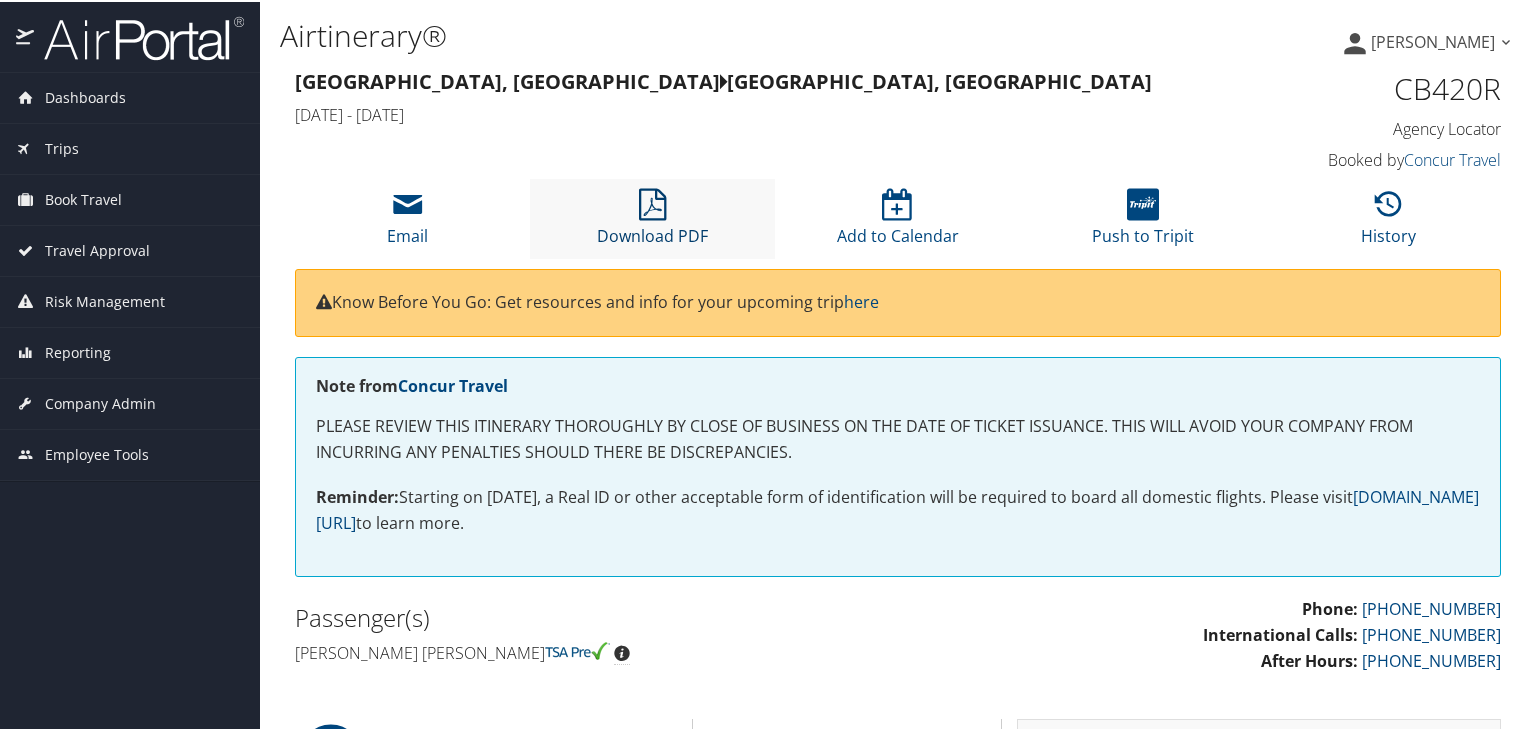 click at bounding box center [652, 203] 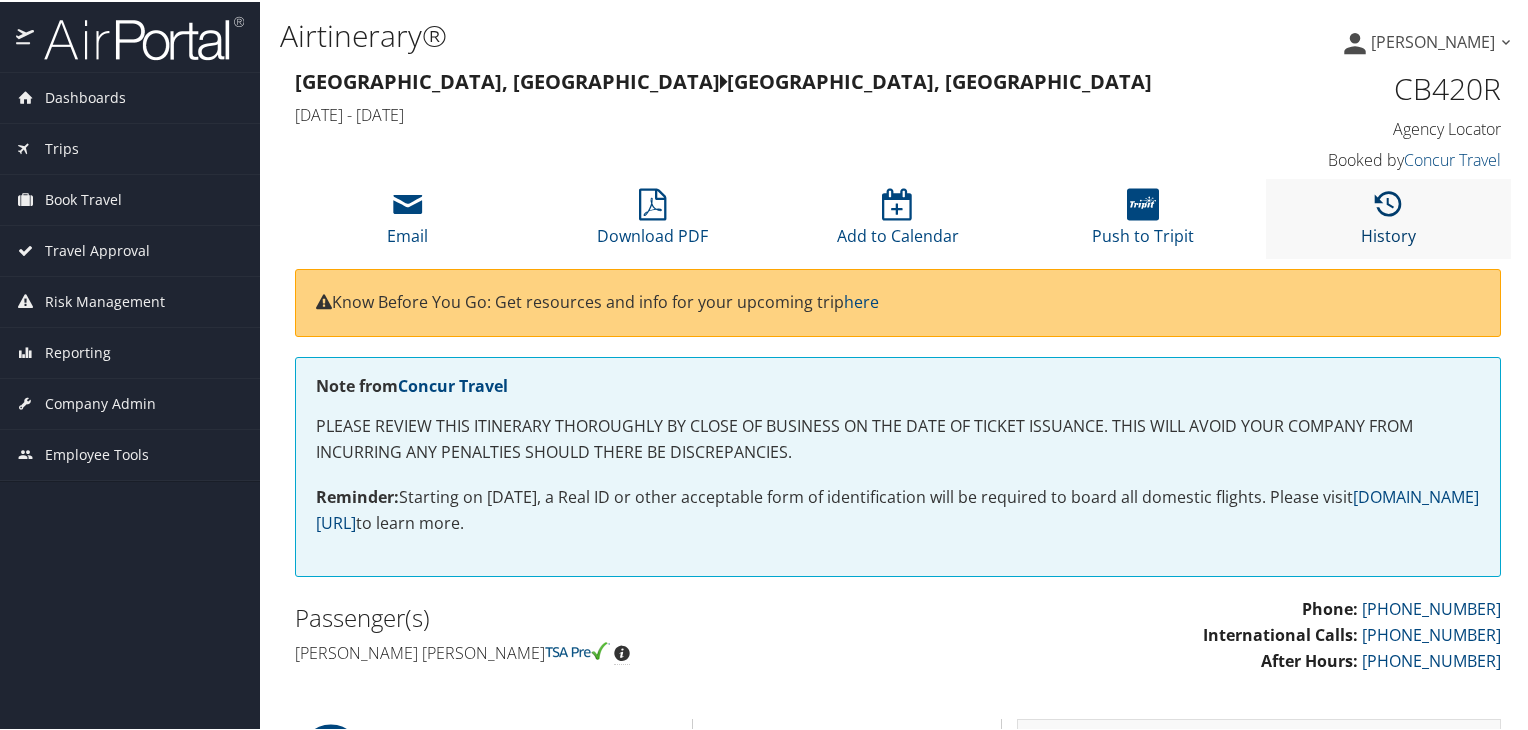 click at bounding box center (1388, 203) 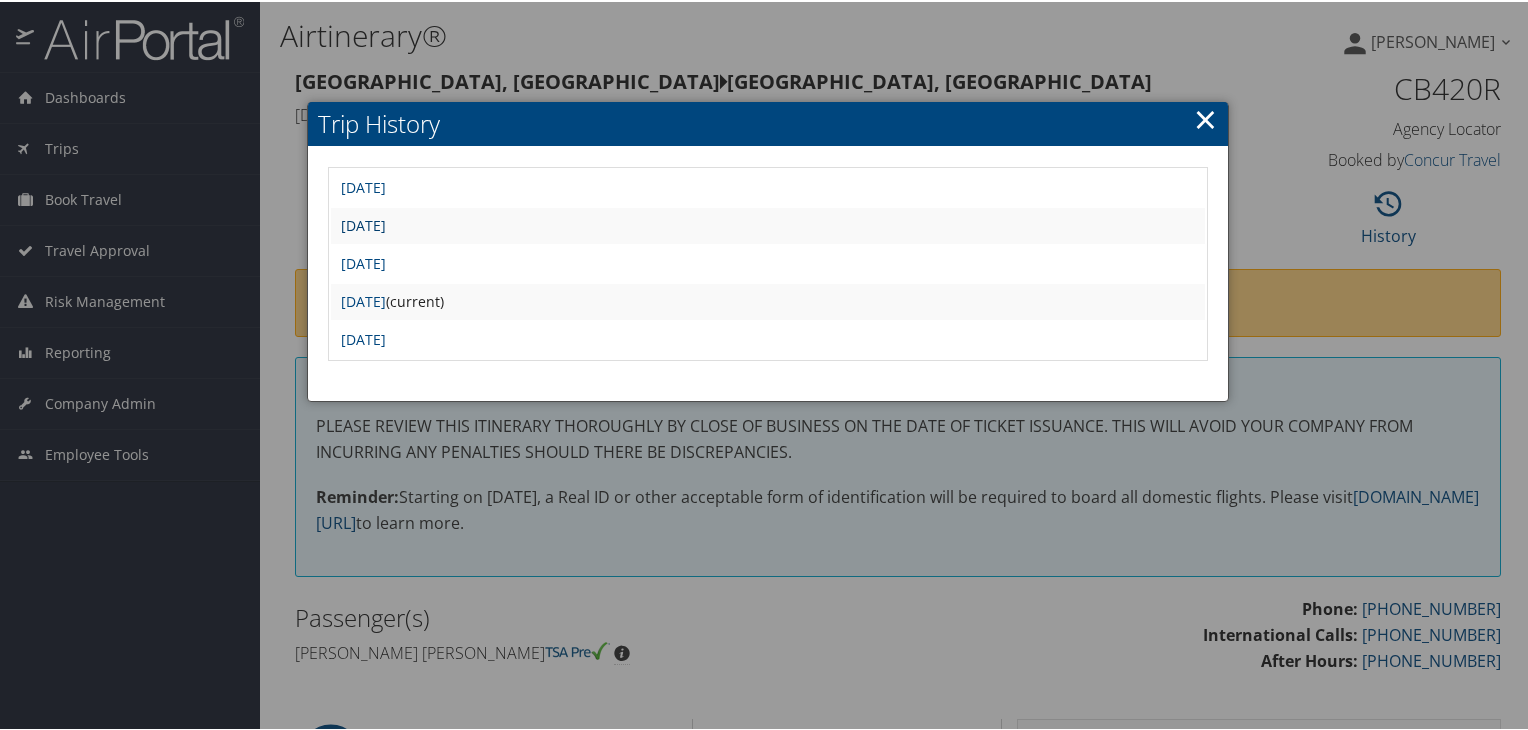 click on "Sun Jun 1 14:14:24 MDT 2025" at bounding box center [363, 223] 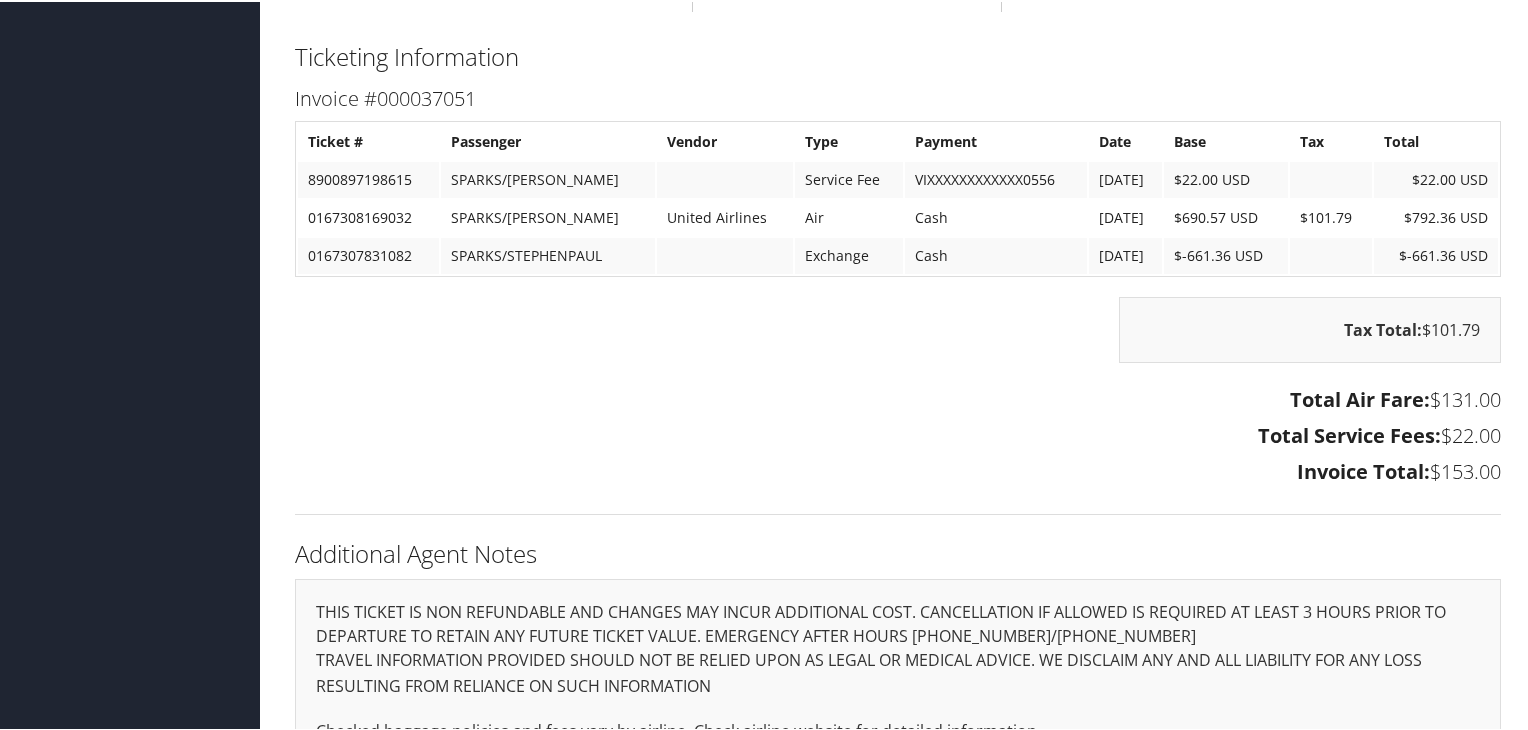 scroll, scrollTop: 2900, scrollLeft: 0, axis: vertical 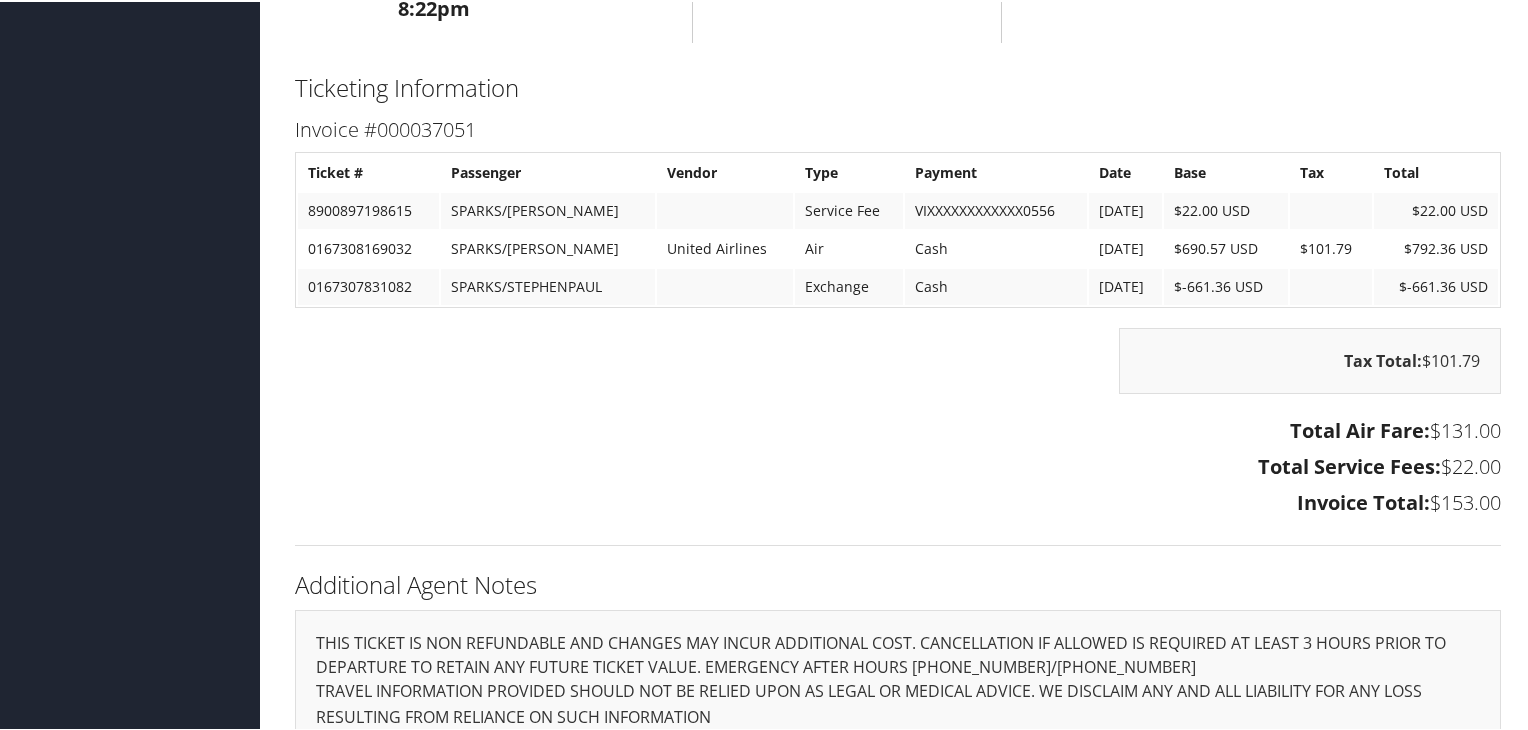 click on "Ticketing Information
Invoice #000037051
Ticket #
Passenger
Vendor
Type
Payment
Date
Base
Tax
Total
8900897198615
SPARKS/[PERSON_NAME]
Service Fee
VIXXXXXXXXXXXX0556
[DATE]
$22.00 USD
$22.00 USD Air" at bounding box center [898, 314] 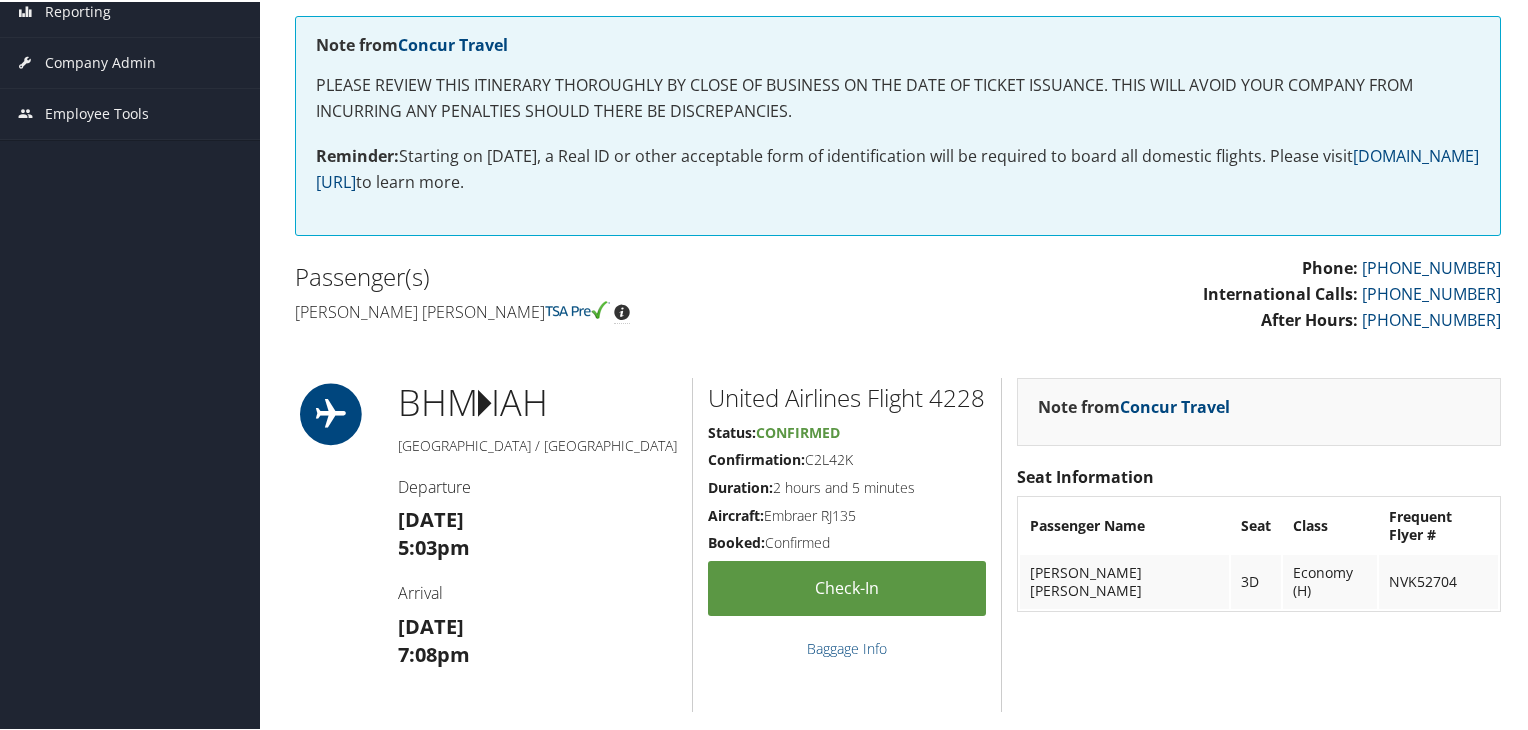 scroll, scrollTop: 333, scrollLeft: 0, axis: vertical 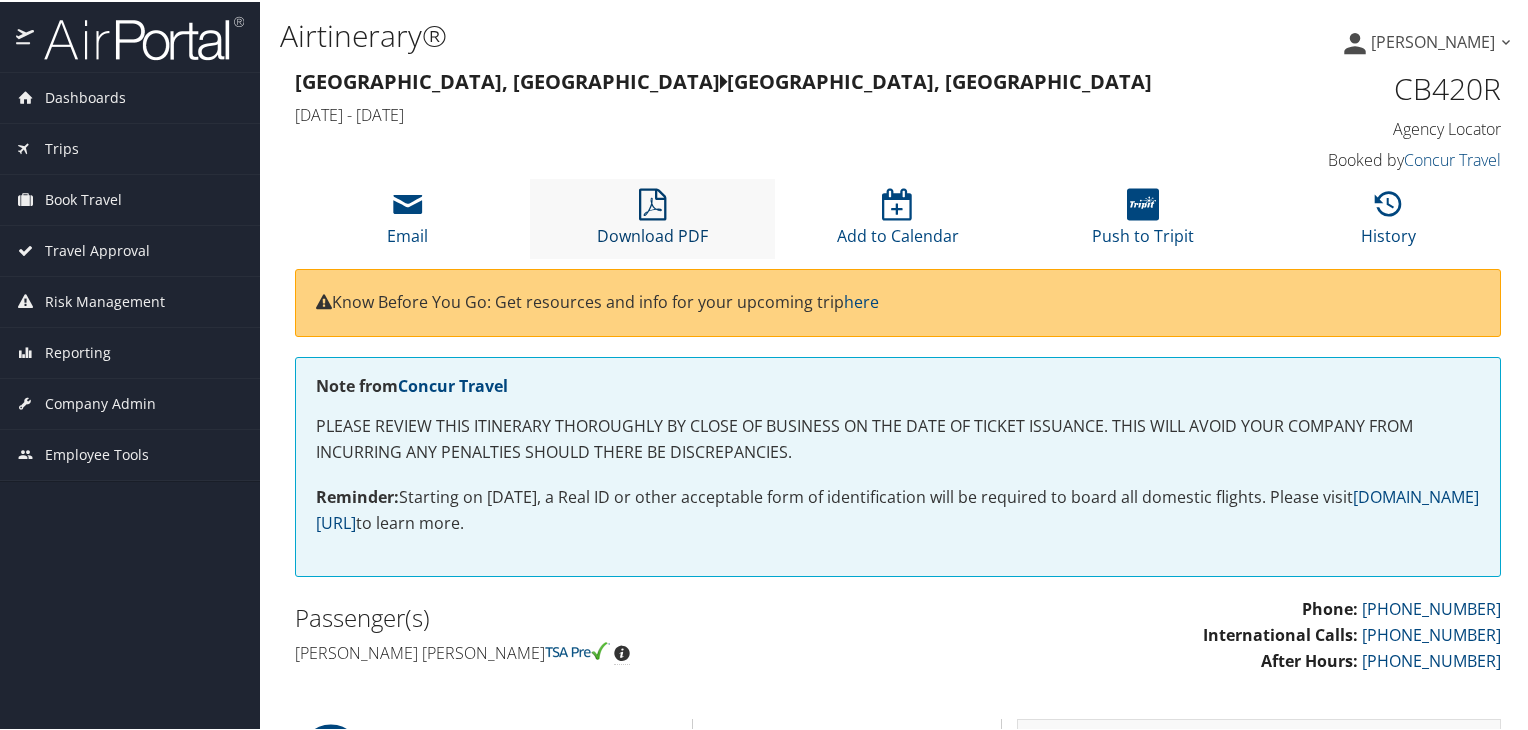 click at bounding box center (652, 203) 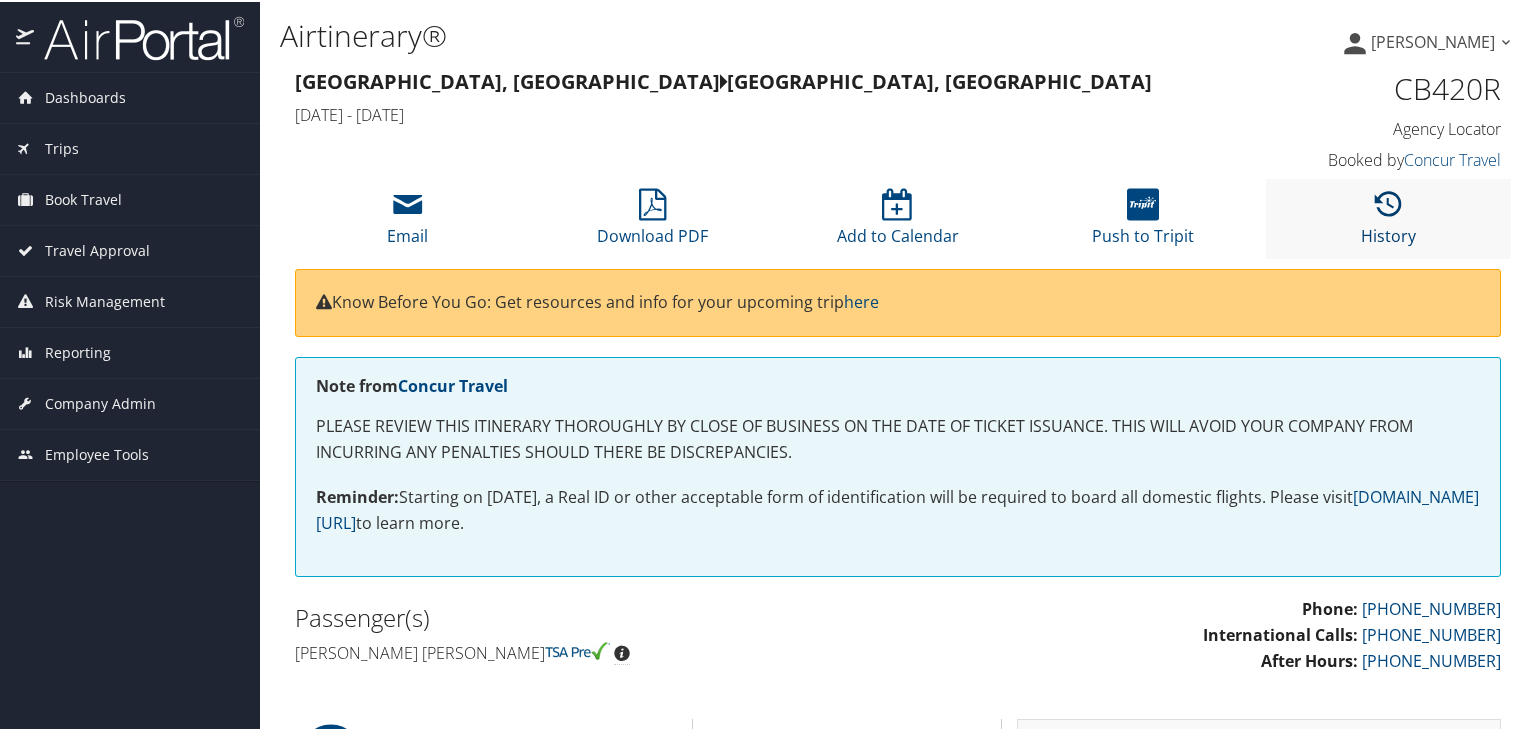 click at bounding box center [1388, 203] 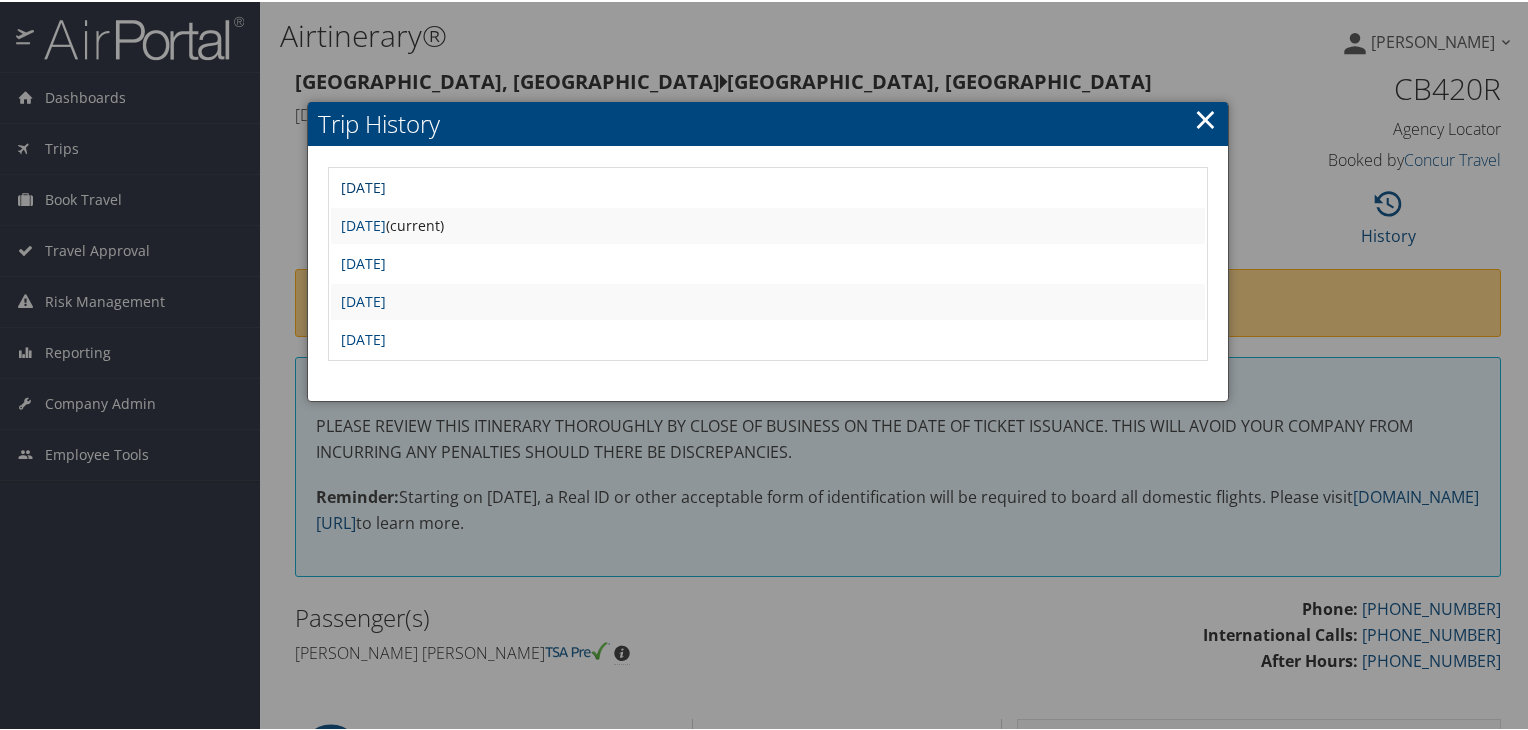click on "[DATE]" at bounding box center [363, 185] 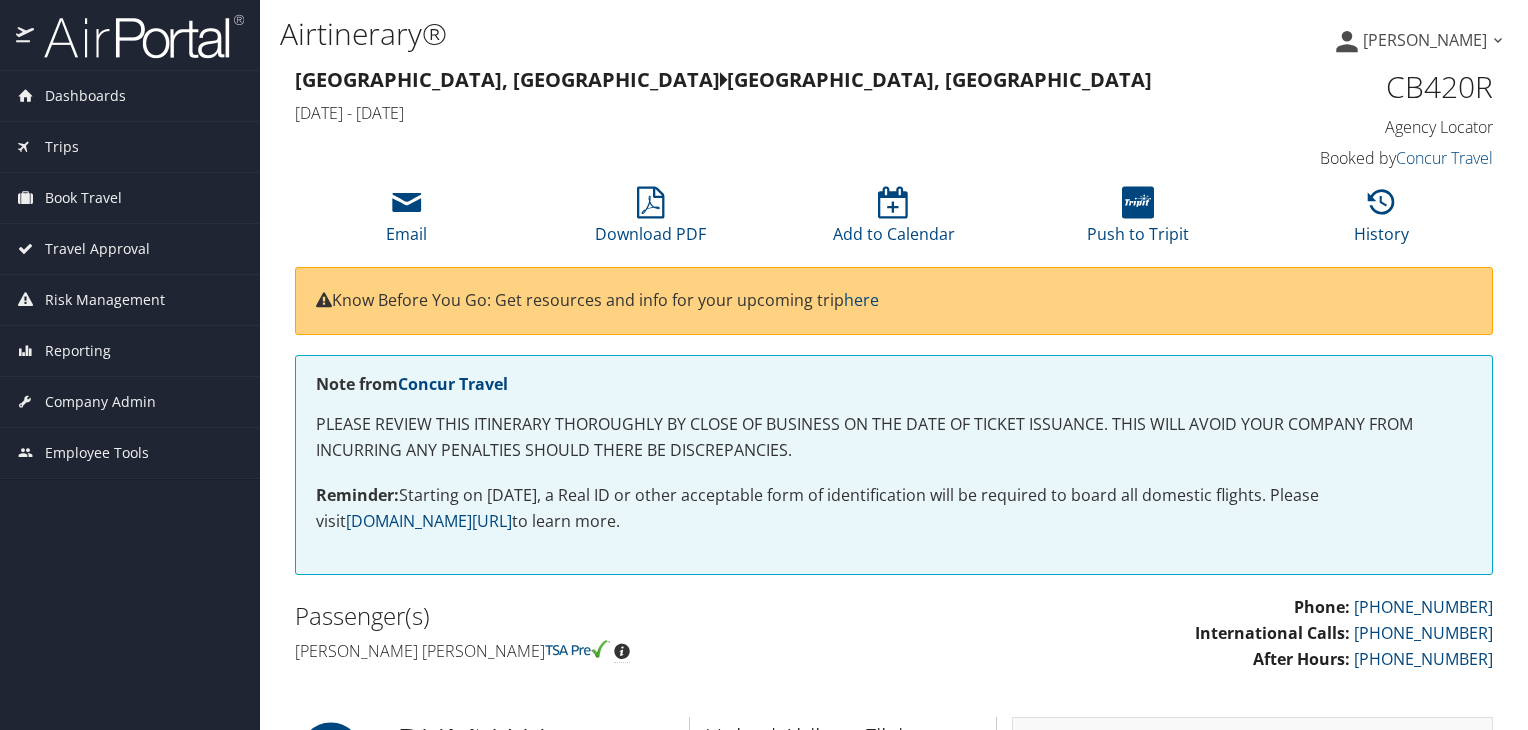 scroll, scrollTop: 0, scrollLeft: 0, axis: both 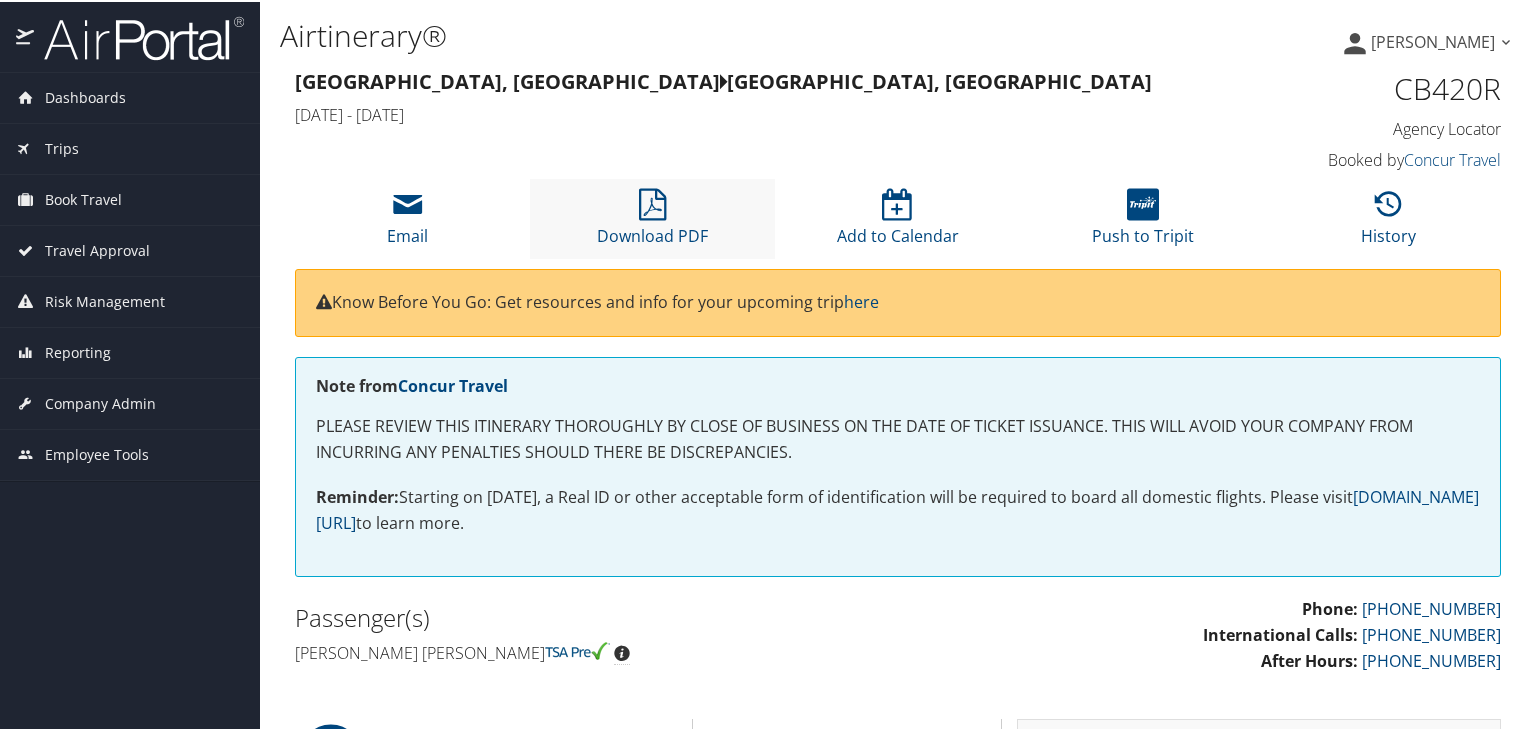 click on "Download PDF" at bounding box center (652, 217) 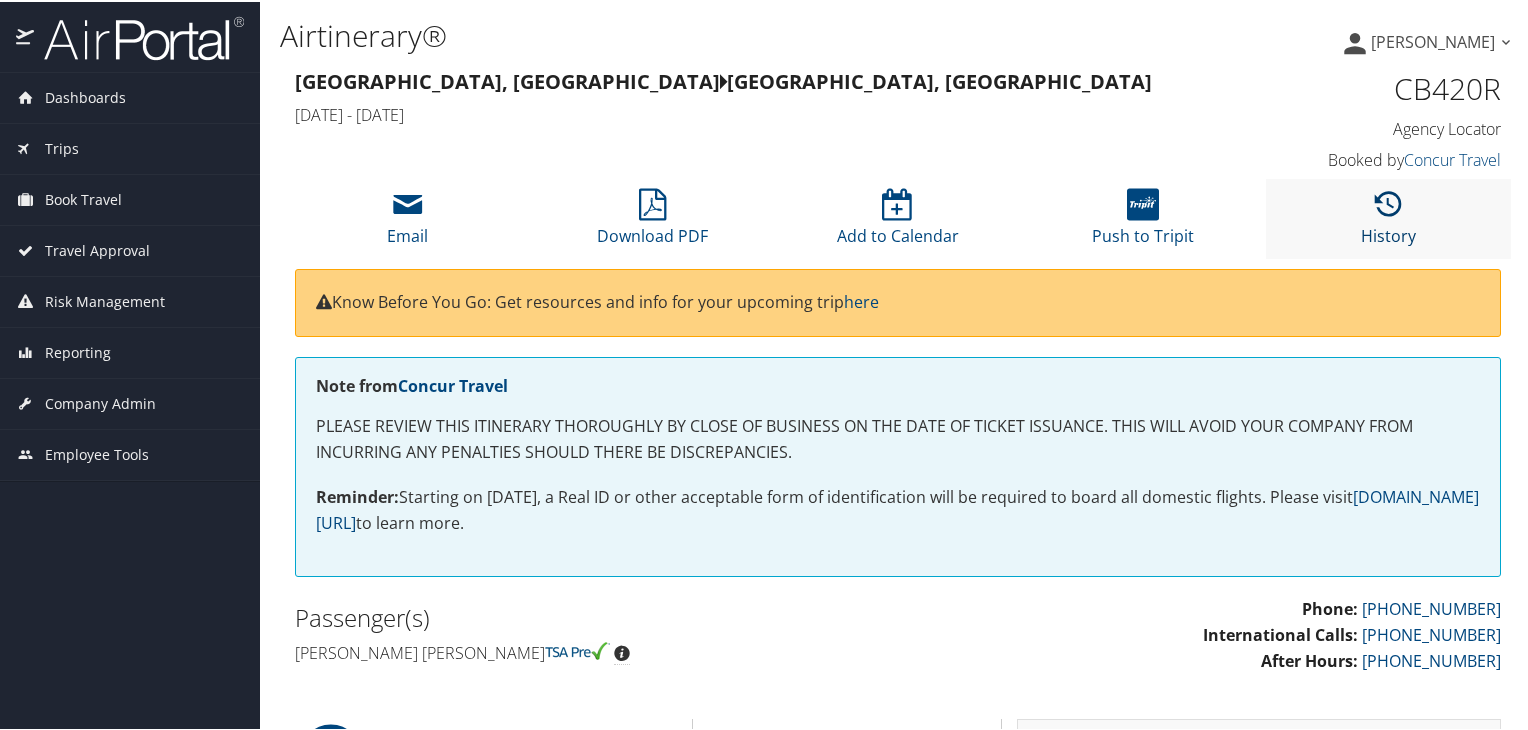 click at bounding box center (1388, 203) 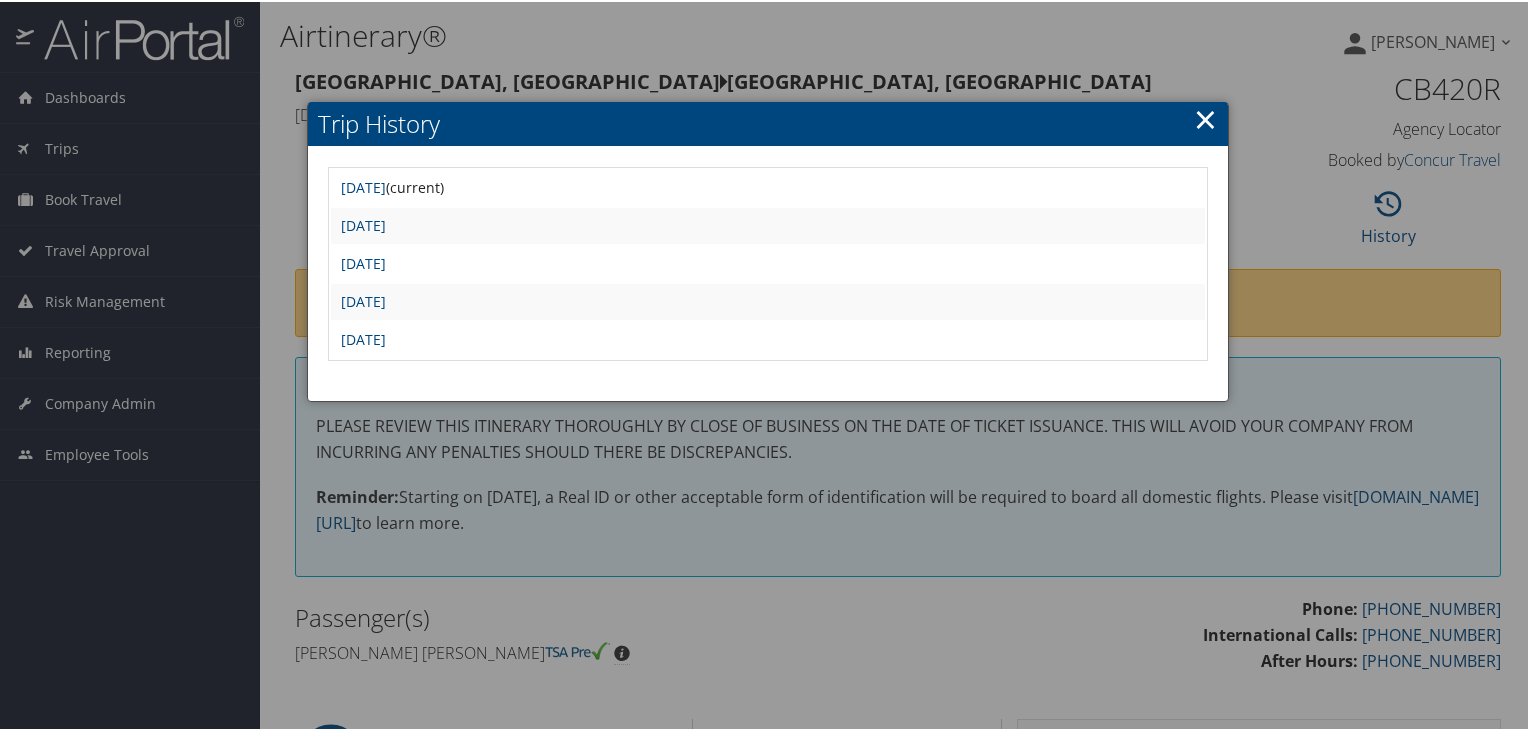 click on "×" at bounding box center [1205, 117] 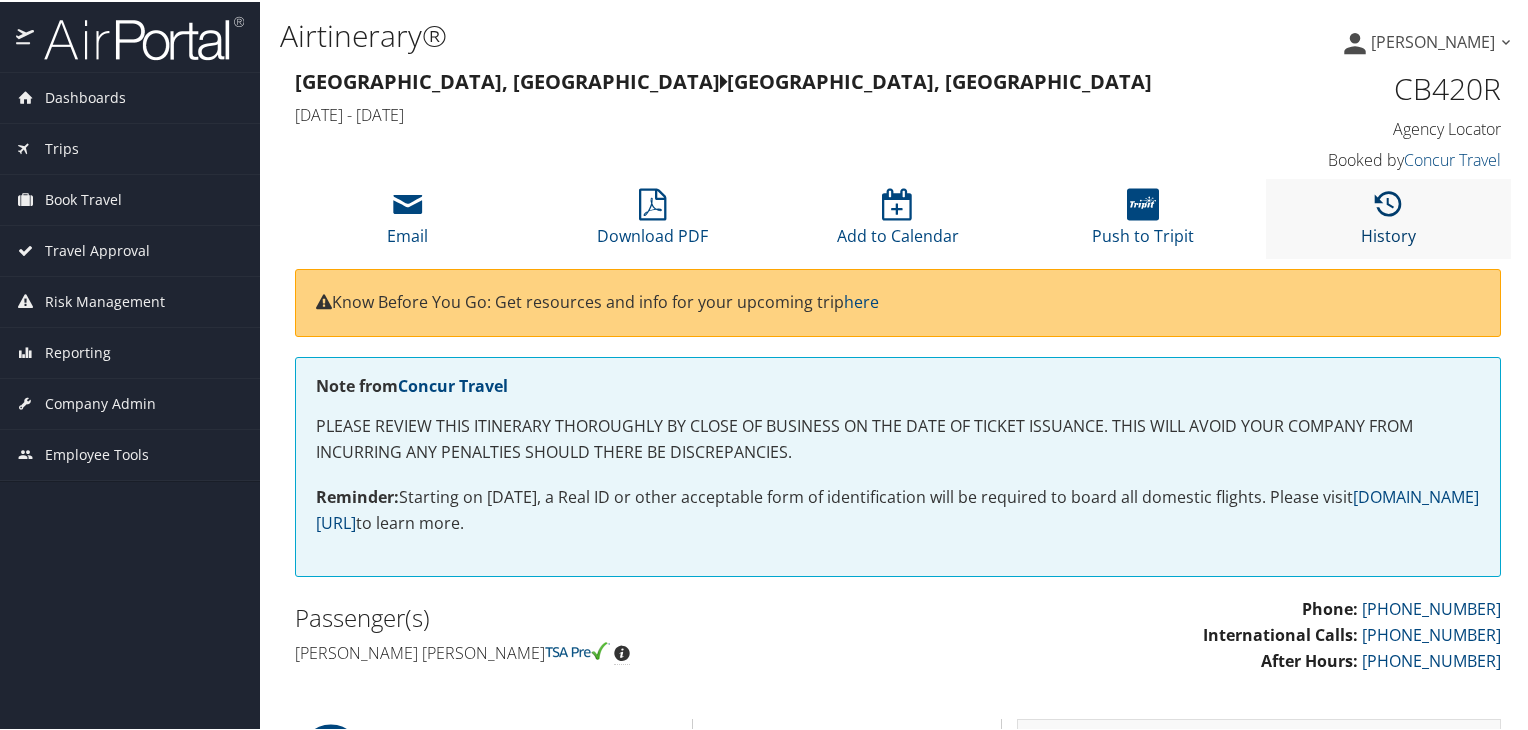 click at bounding box center (1388, 203) 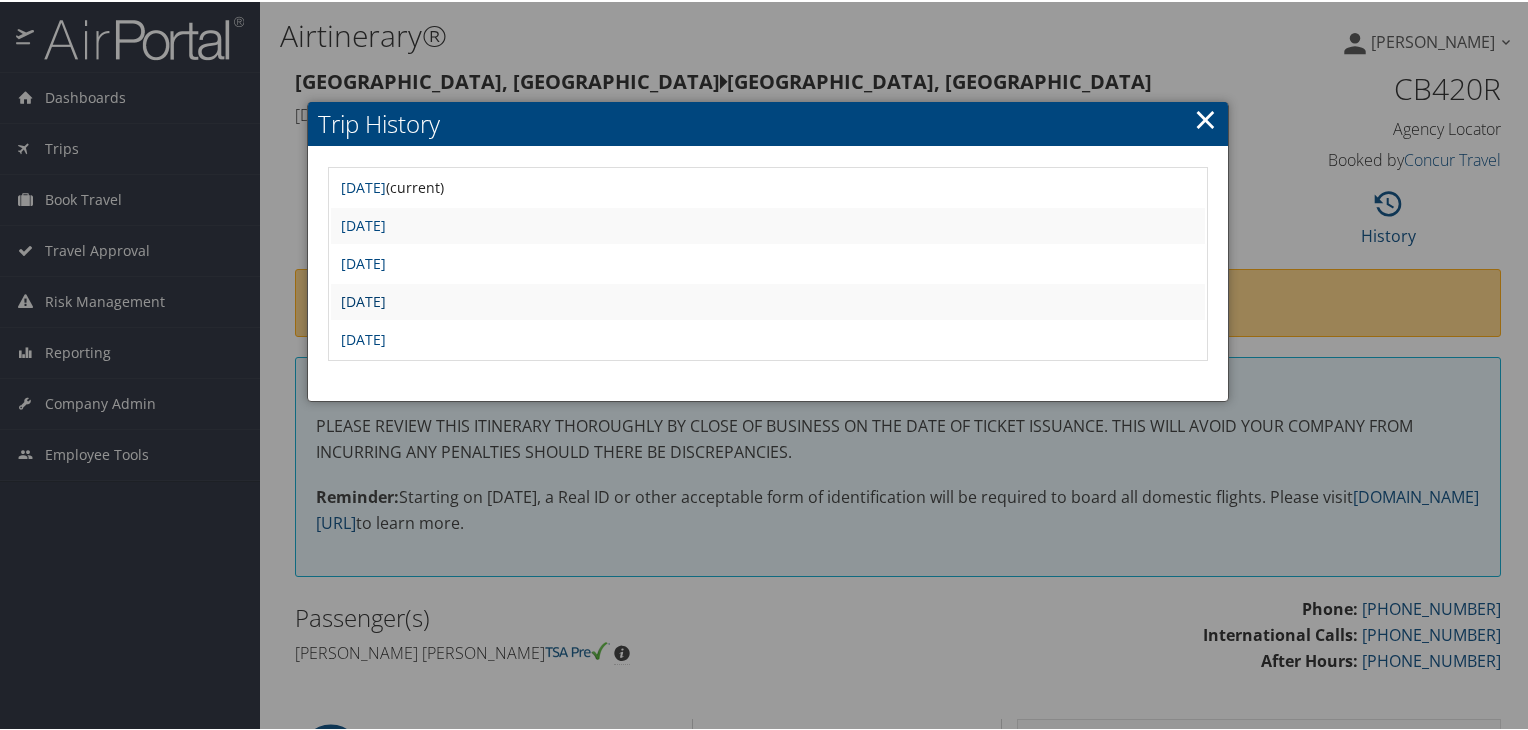 click on "[DATE]" at bounding box center [363, 299] 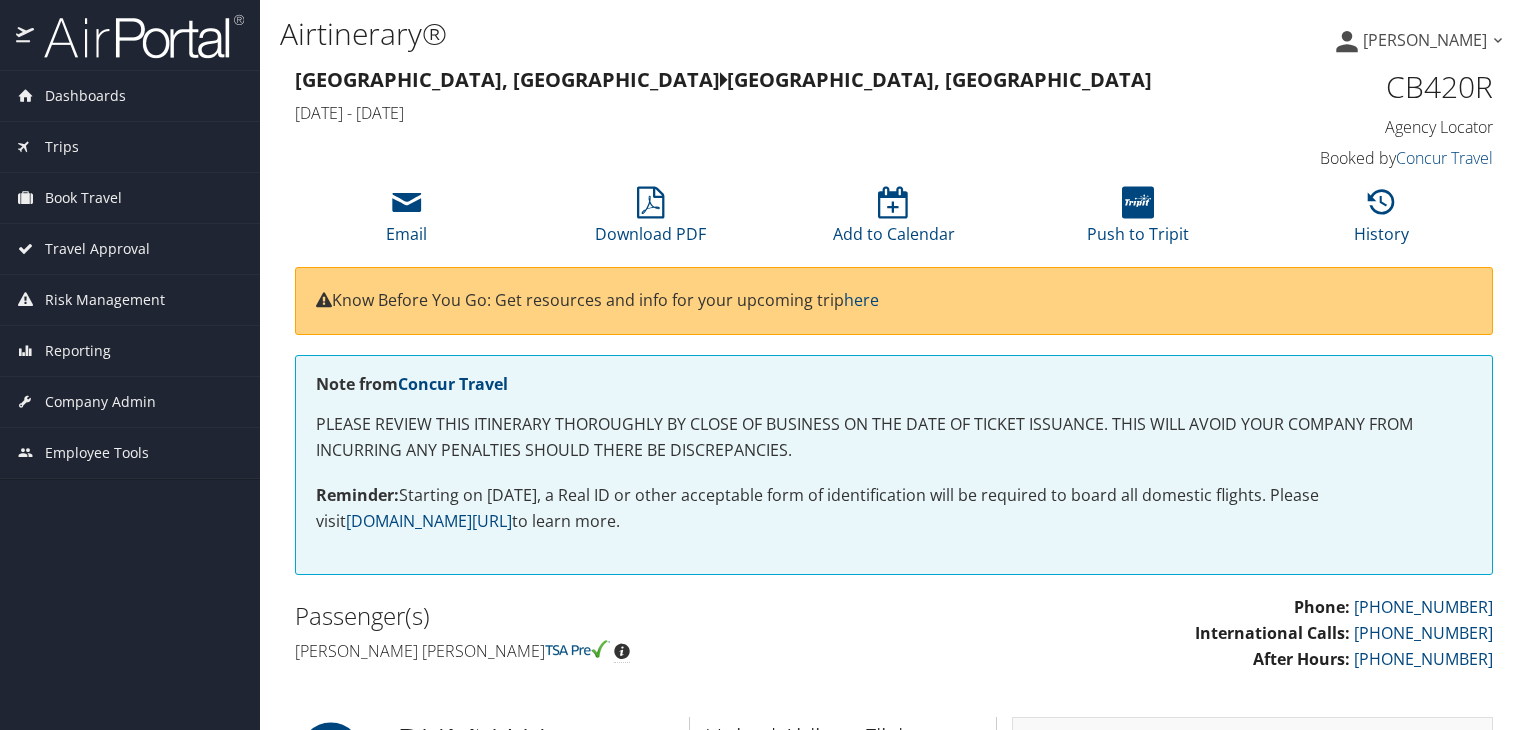 scroll, scrollTop: 0, scrollLeft: 0, axis: both 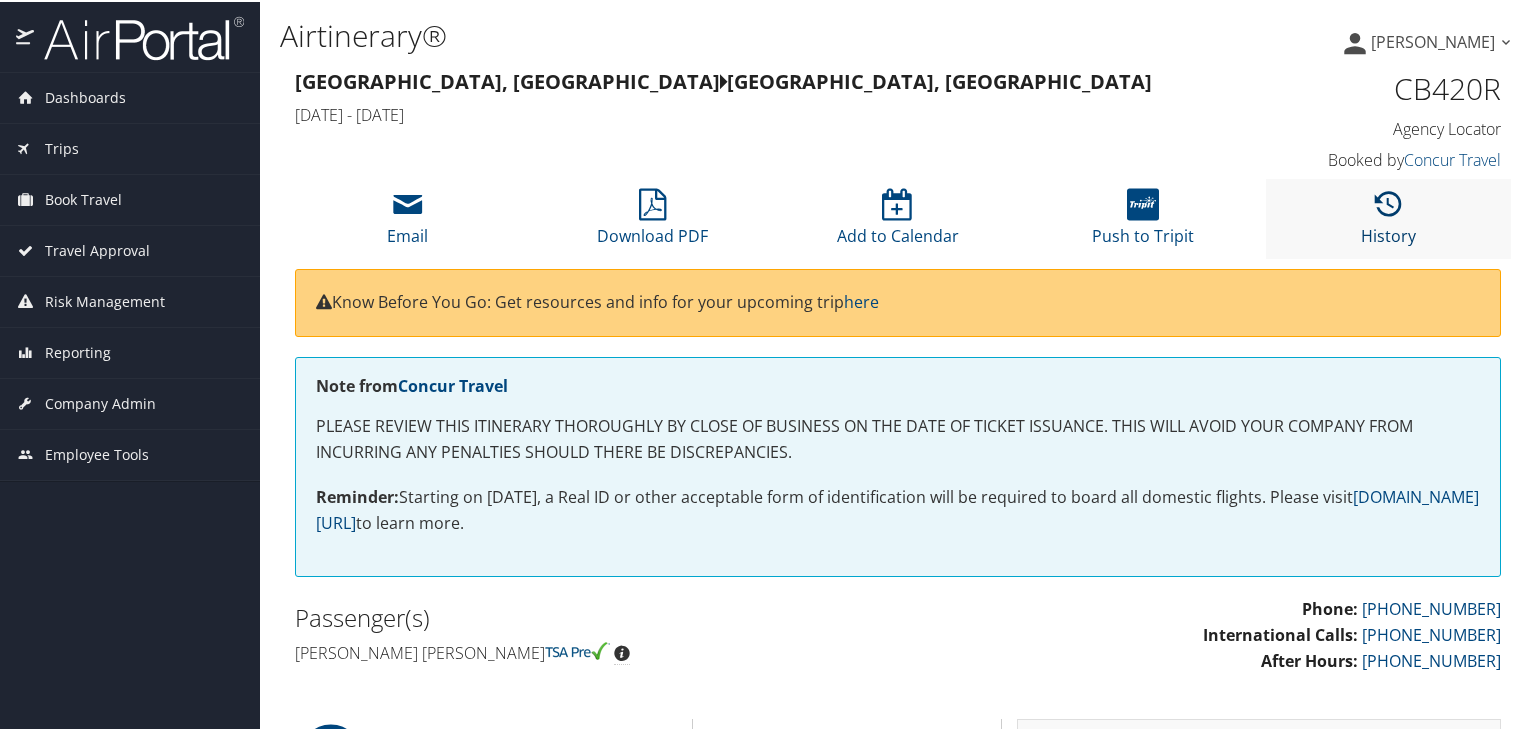click at bounding box center (1388, 203) 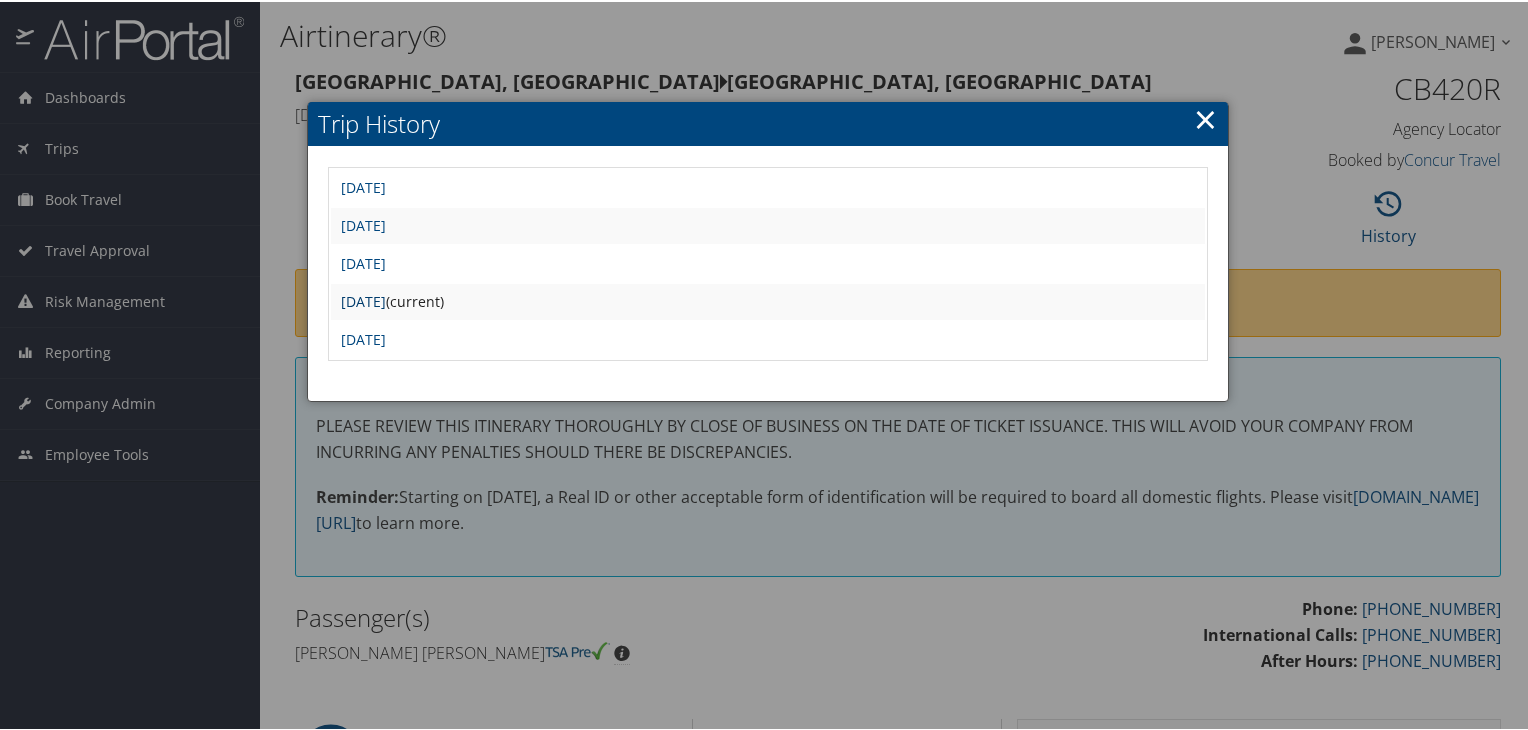 click on "[DATE]" at bounding box center [363, 299] 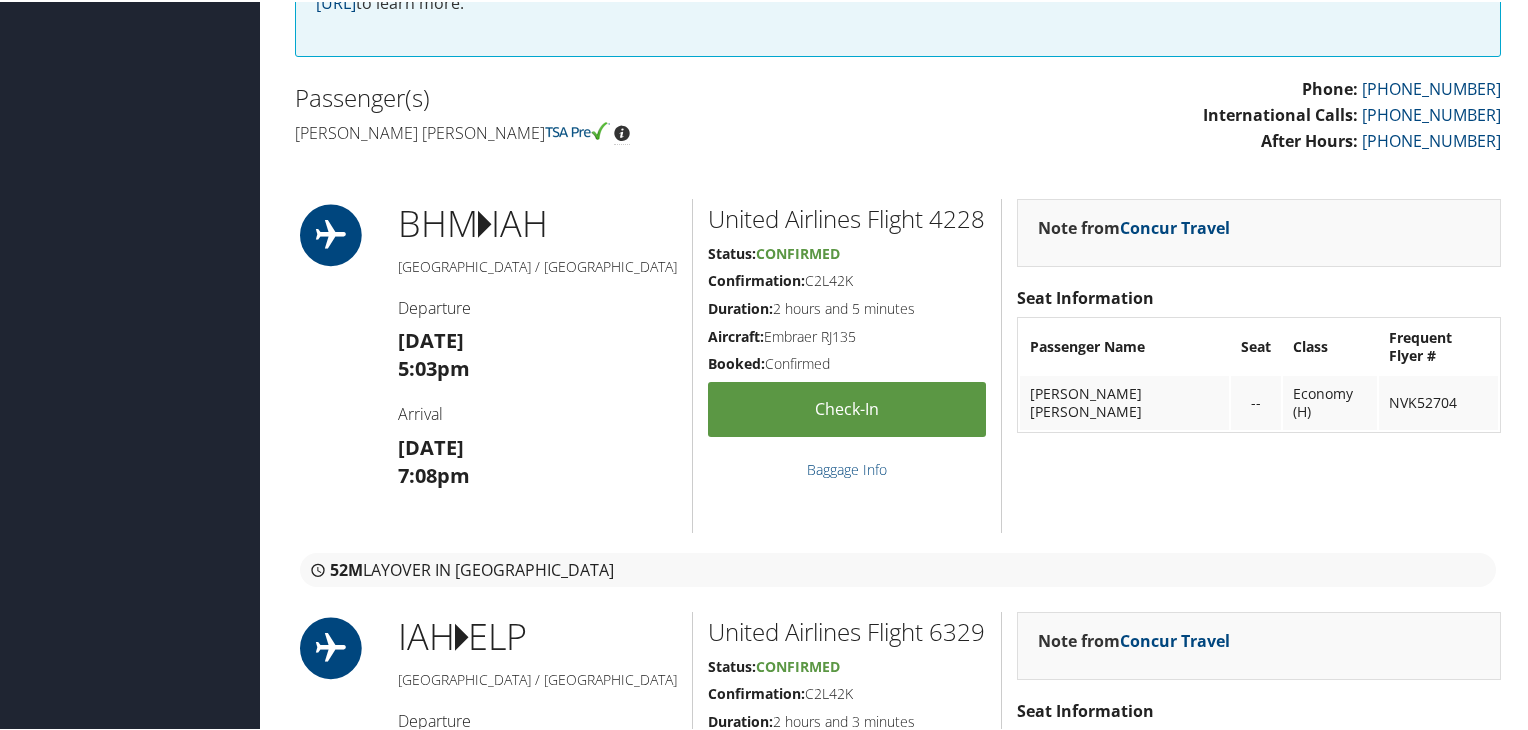 scroll, scrollTop: 600, scrollLeft: 0, axis: vertical 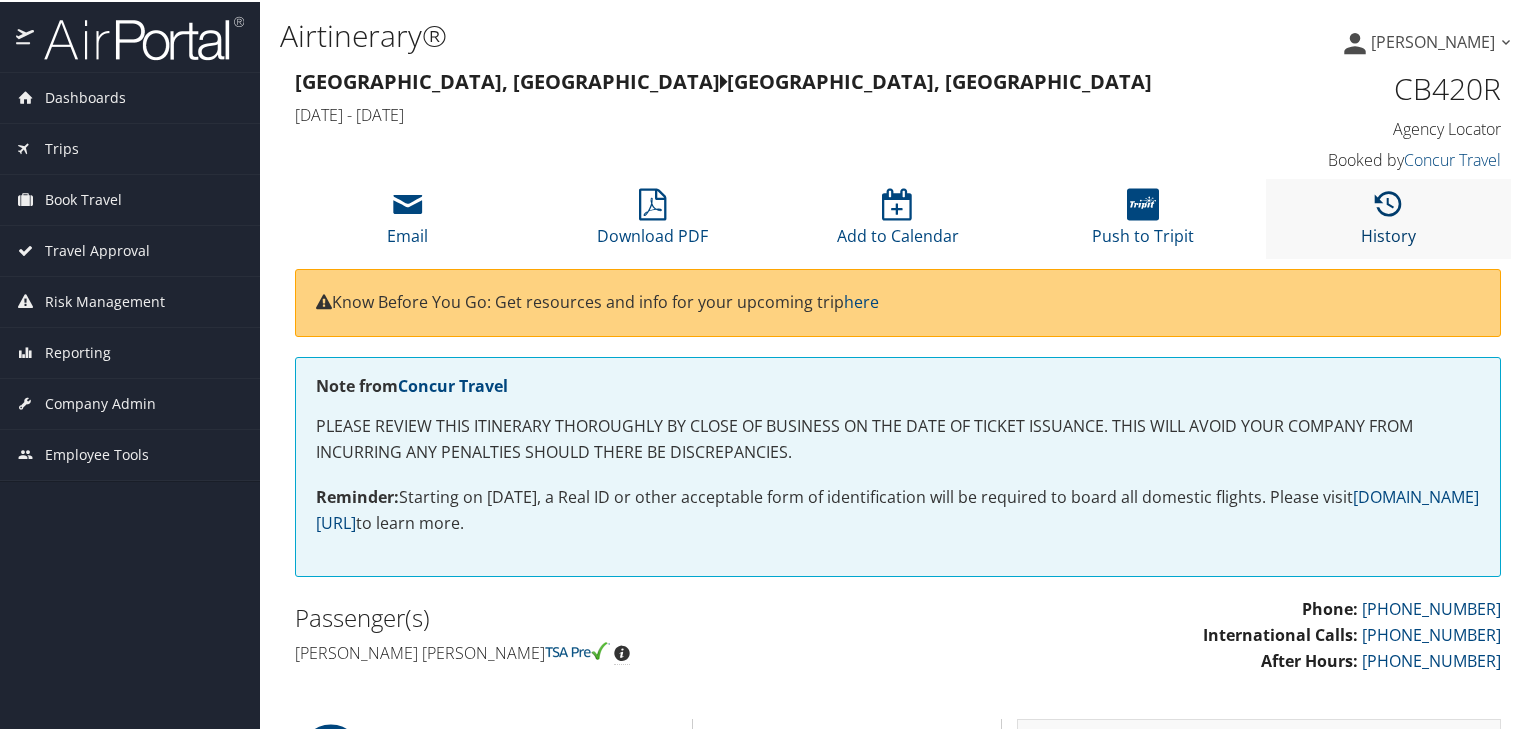 click at bounding box center [1388, 203] 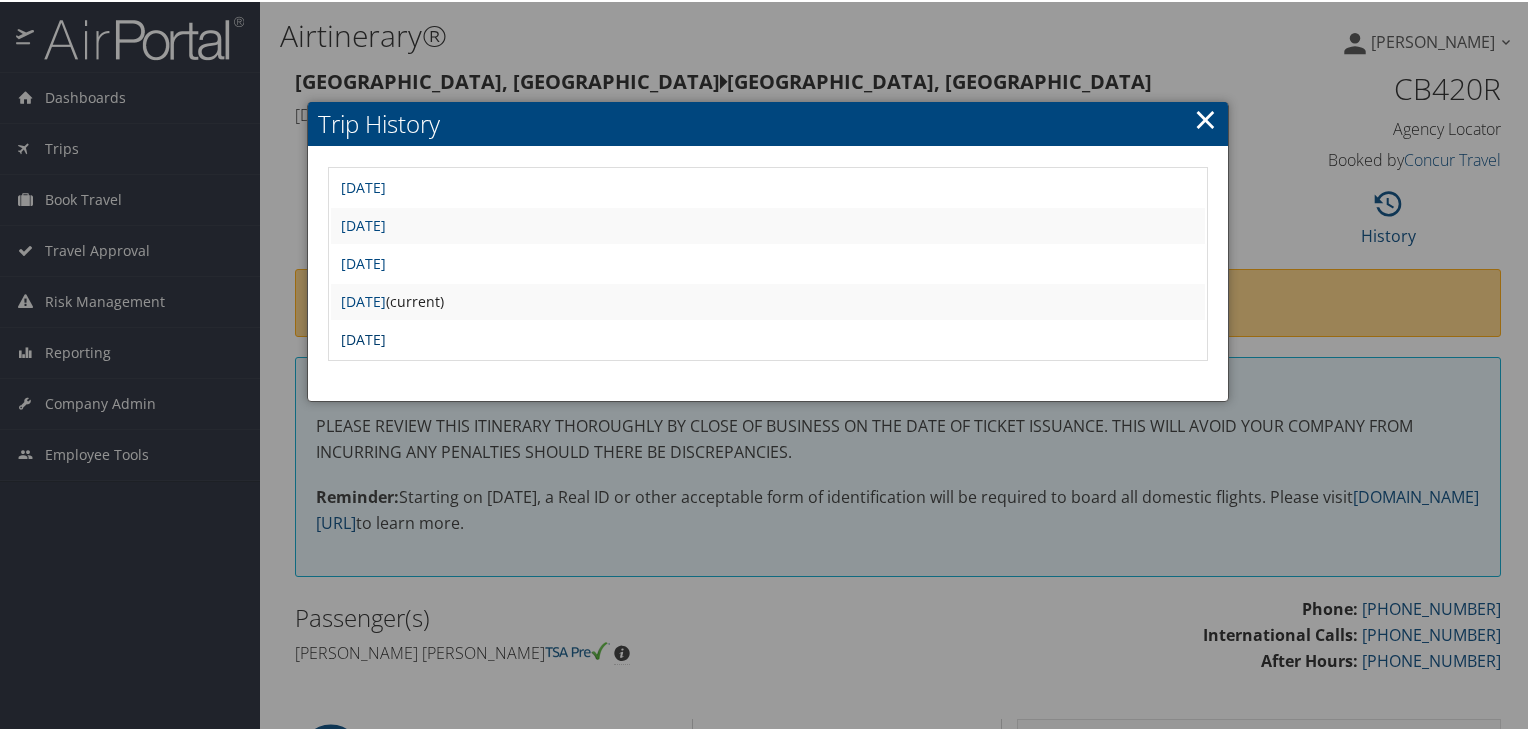 click on "[DATE]" at bounding box center [363, 337] 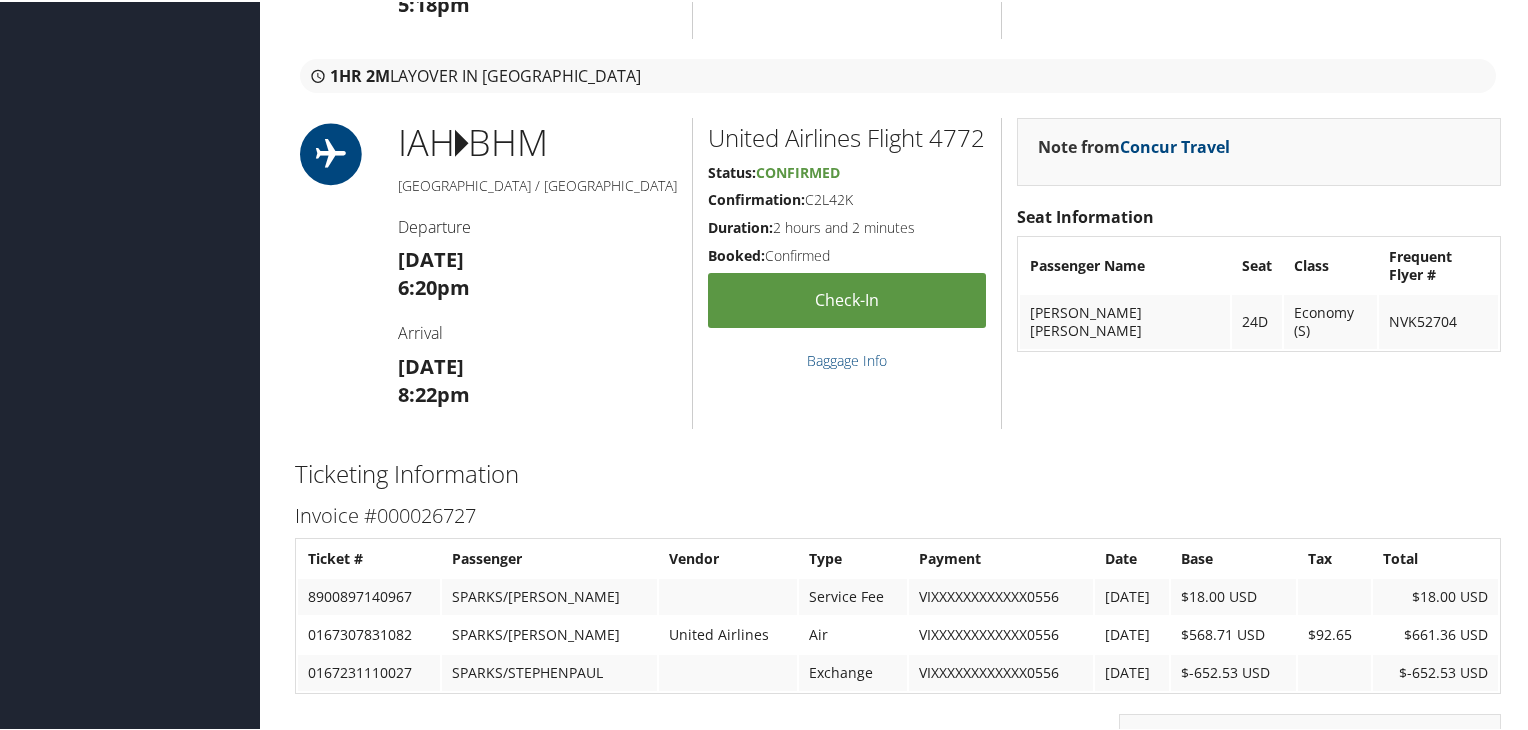 scroll, scrollTop: 2500, scrollLeft: 0, axis: vertical 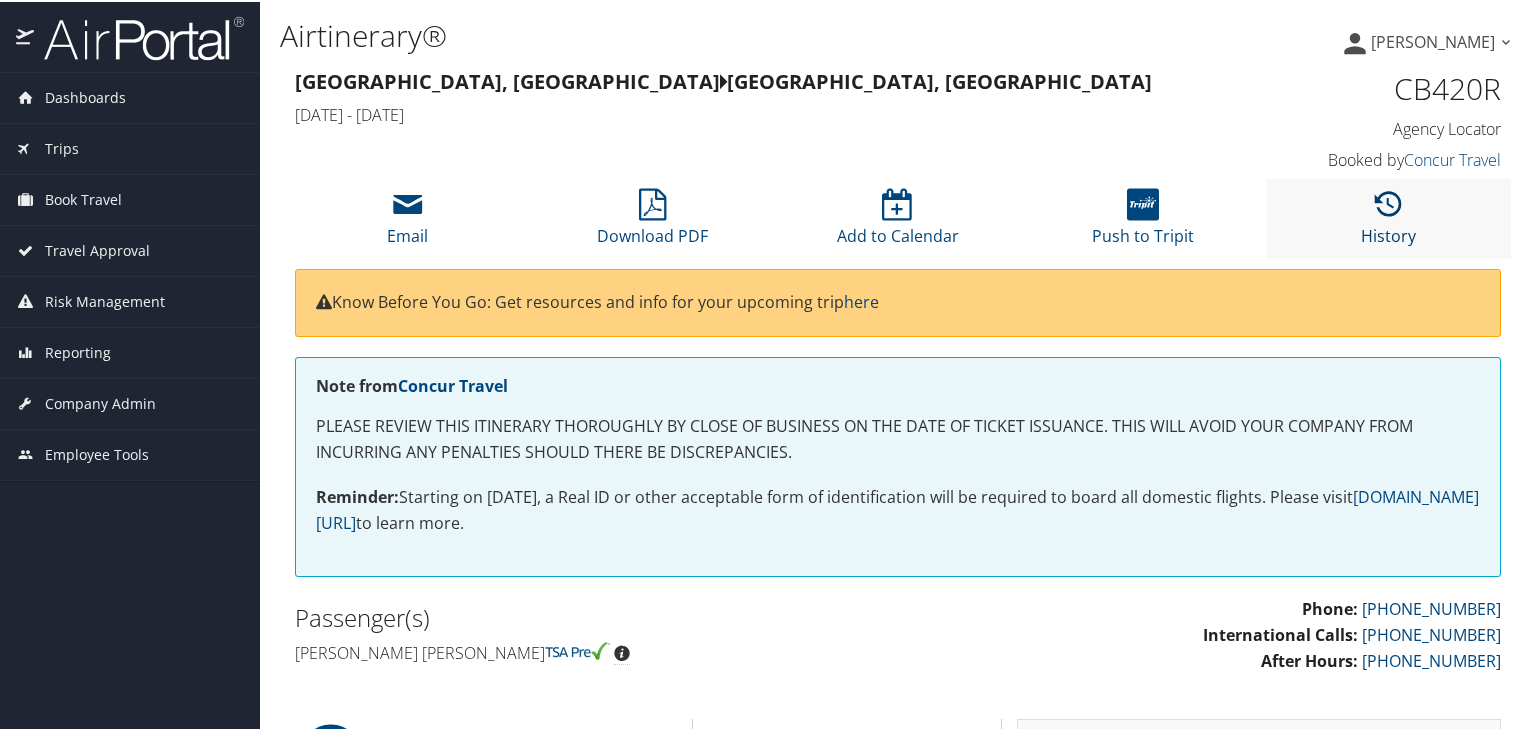 click at bounding box center (1388, 203) 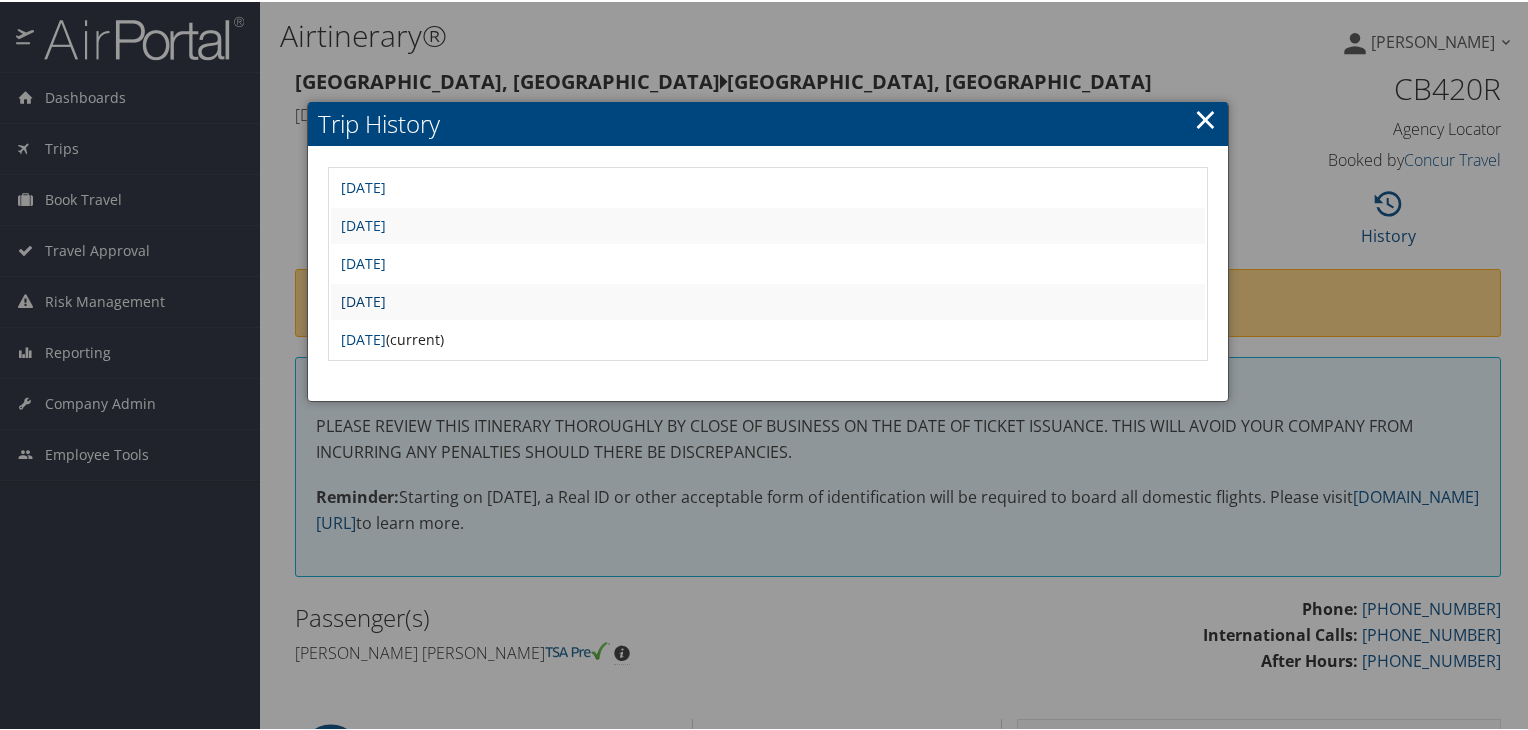 click on "[DATE]" at bounding box center [363, 299] 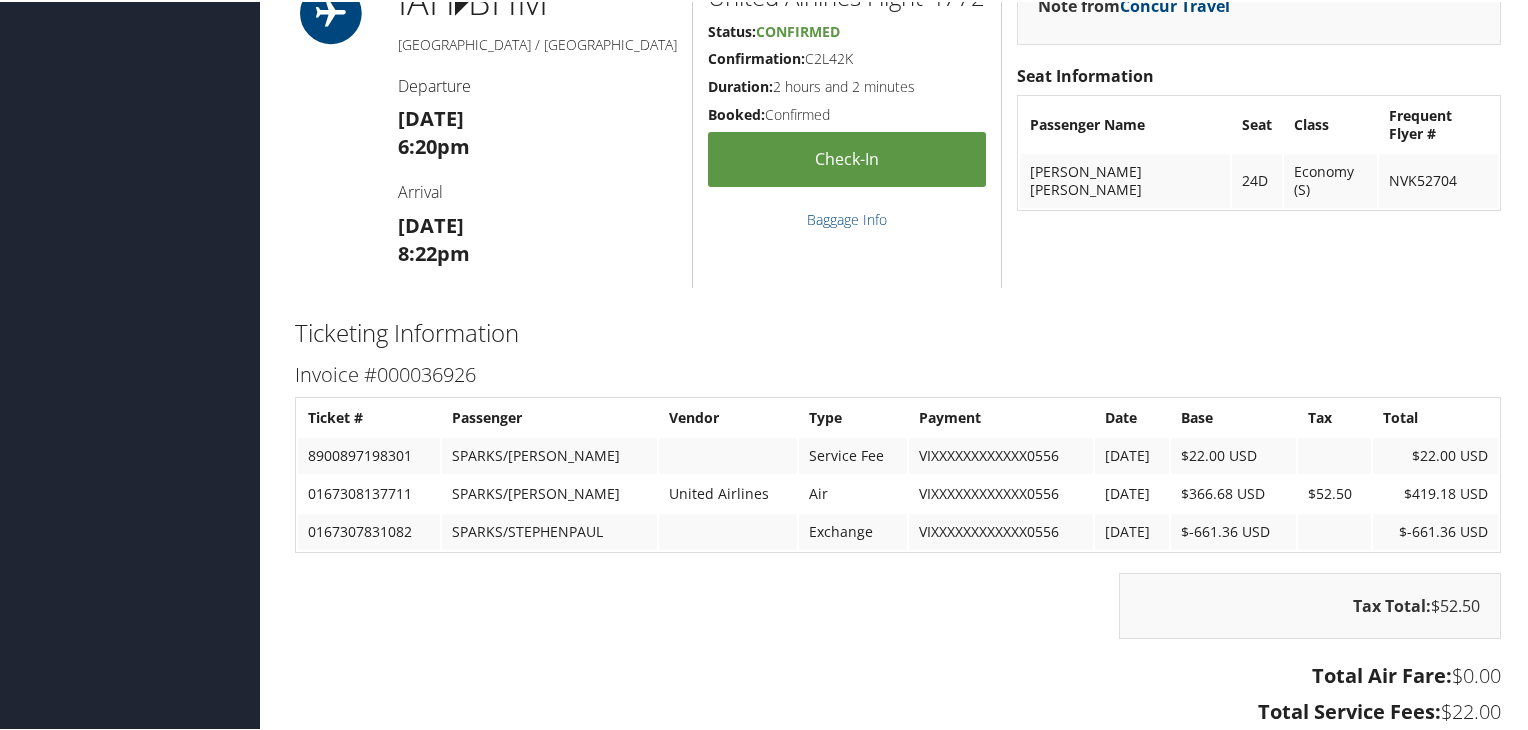 scroll, scrollTop: 2700, scrollLeft: 0, axis: vertical 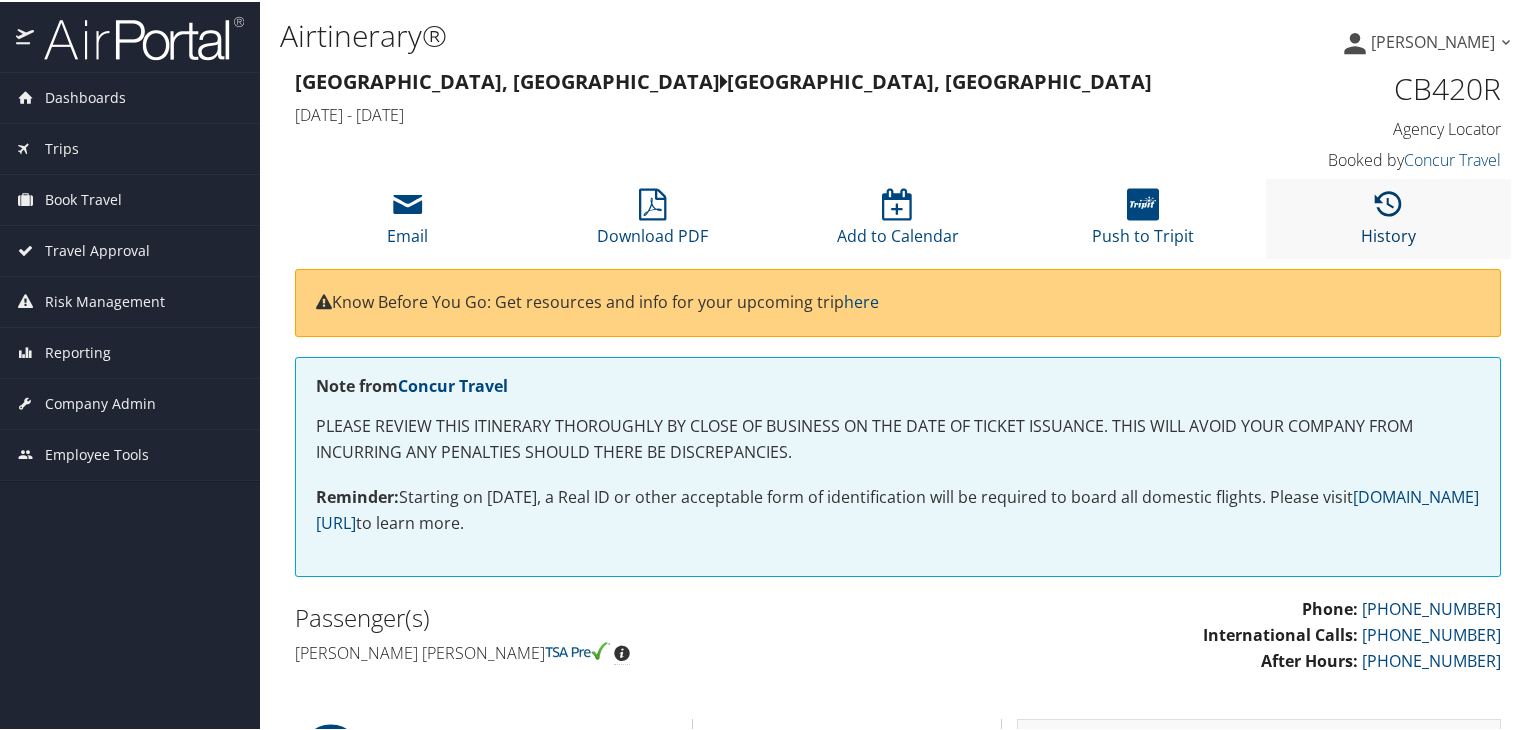 click at bounding box center [1388, 203] 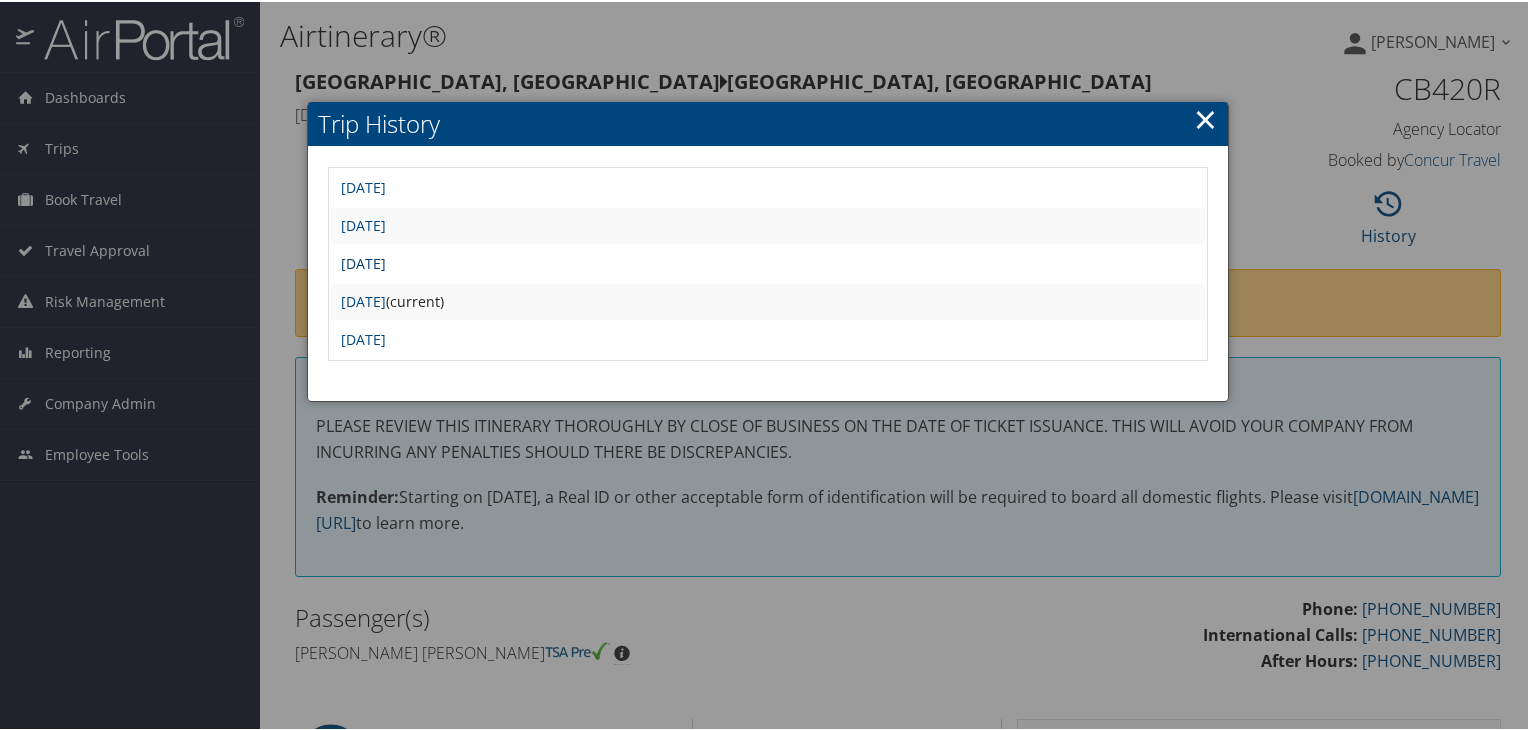 click on "[DATE]" at bounding box center (363, 261) 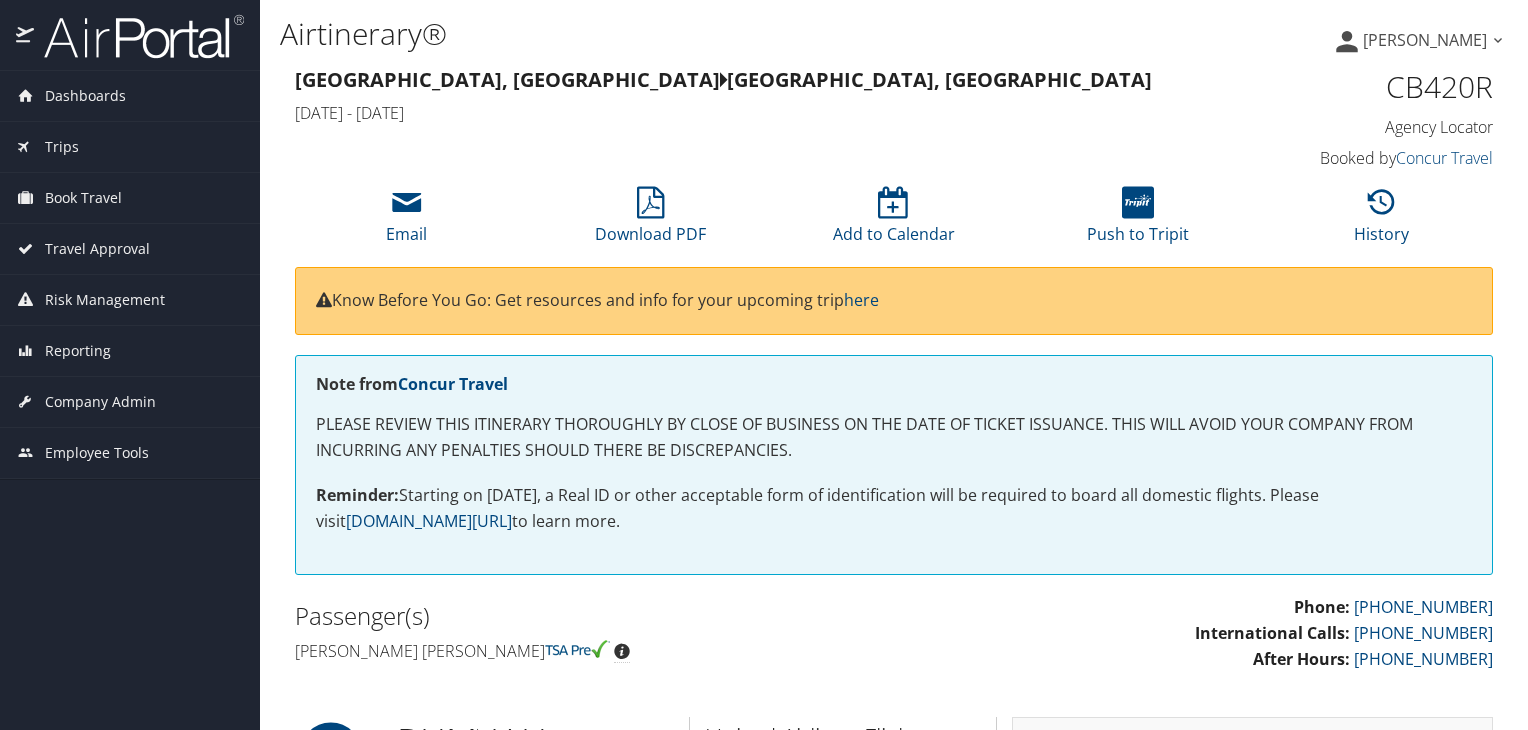 scroll, scrollTop: 0, scrollLeft: 0, axis: both 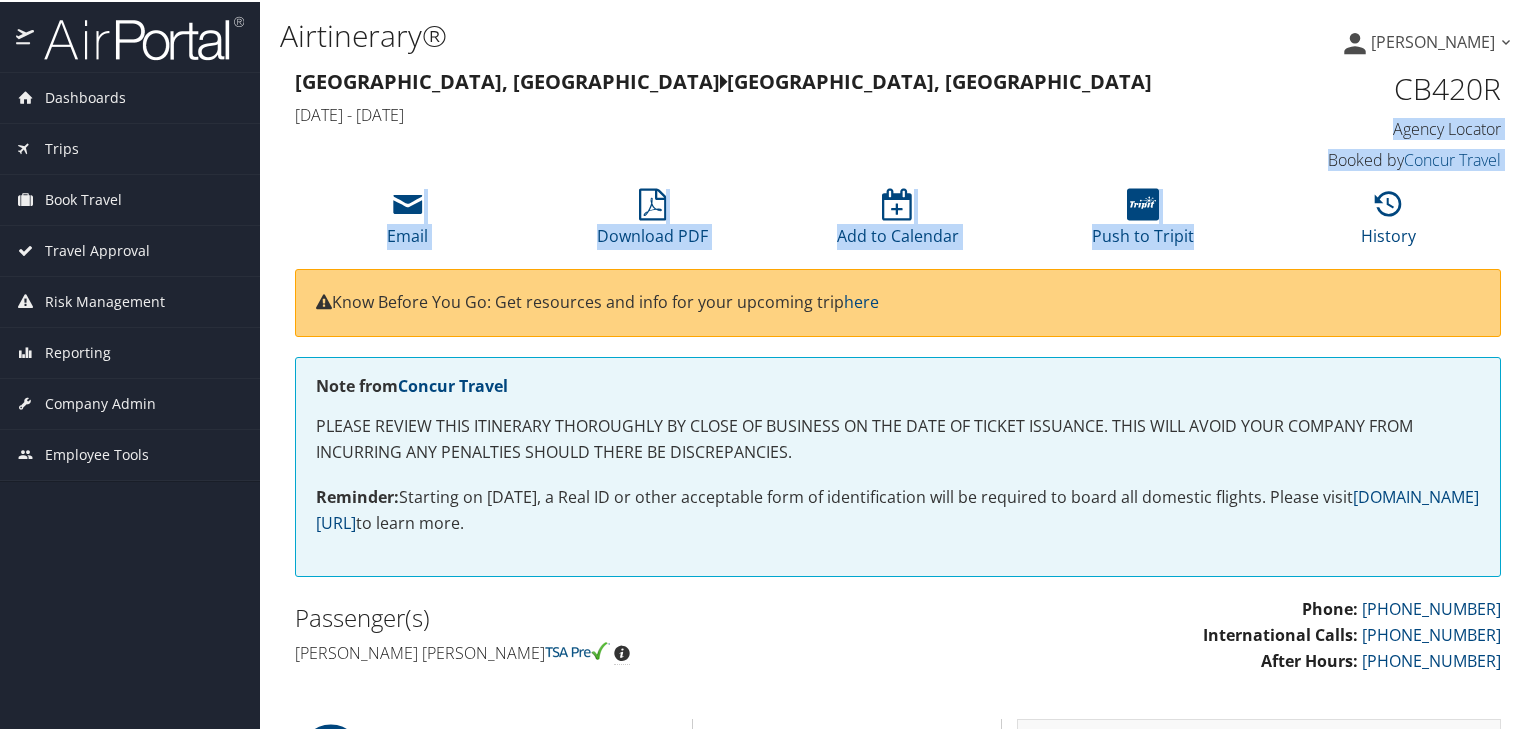 drag, startPoint x: 1527, startPoint y: 98, endPoint x: 1535, endPoint y: 182, distance: 84.38009 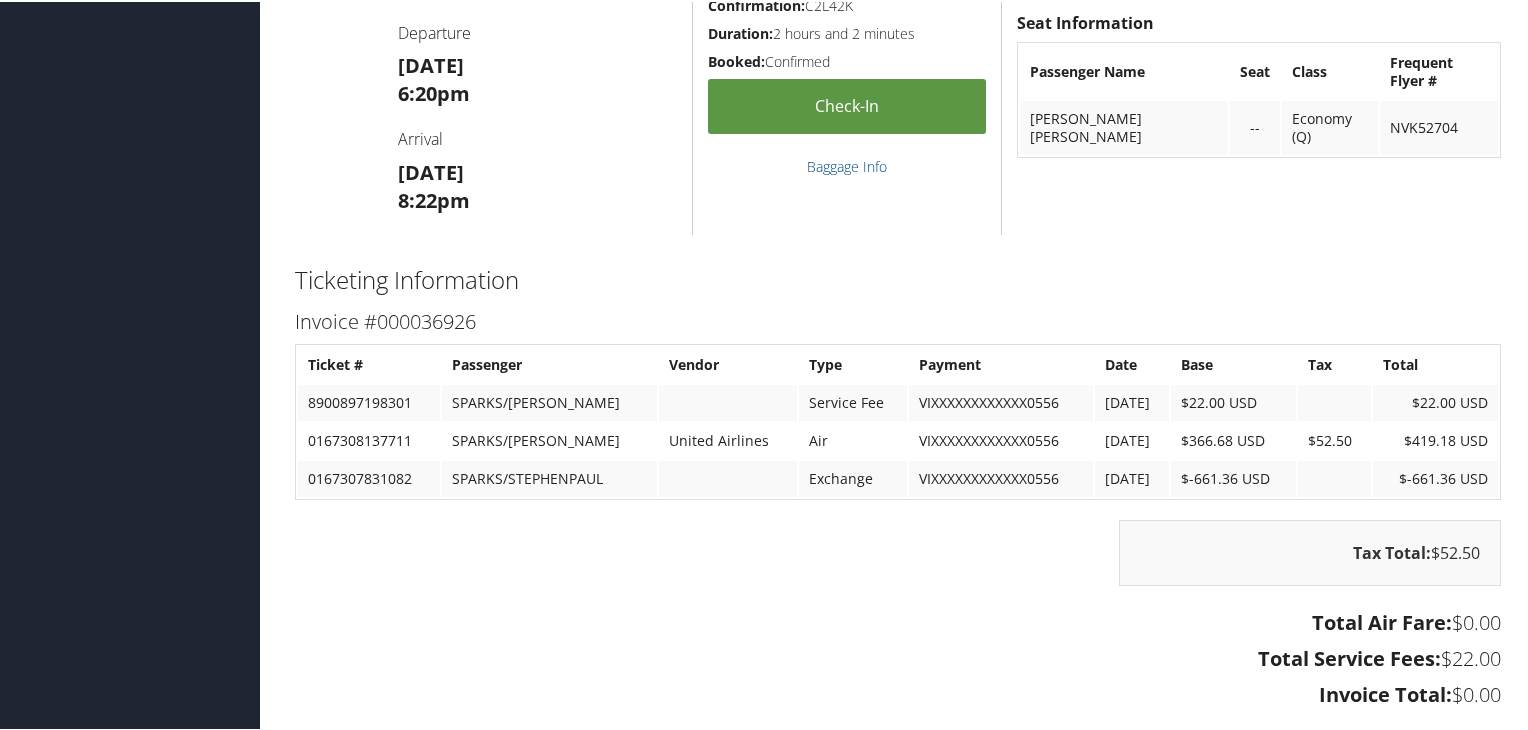 scroll, scrollTop: 2721, scrollLeft: 0, axis: vertical 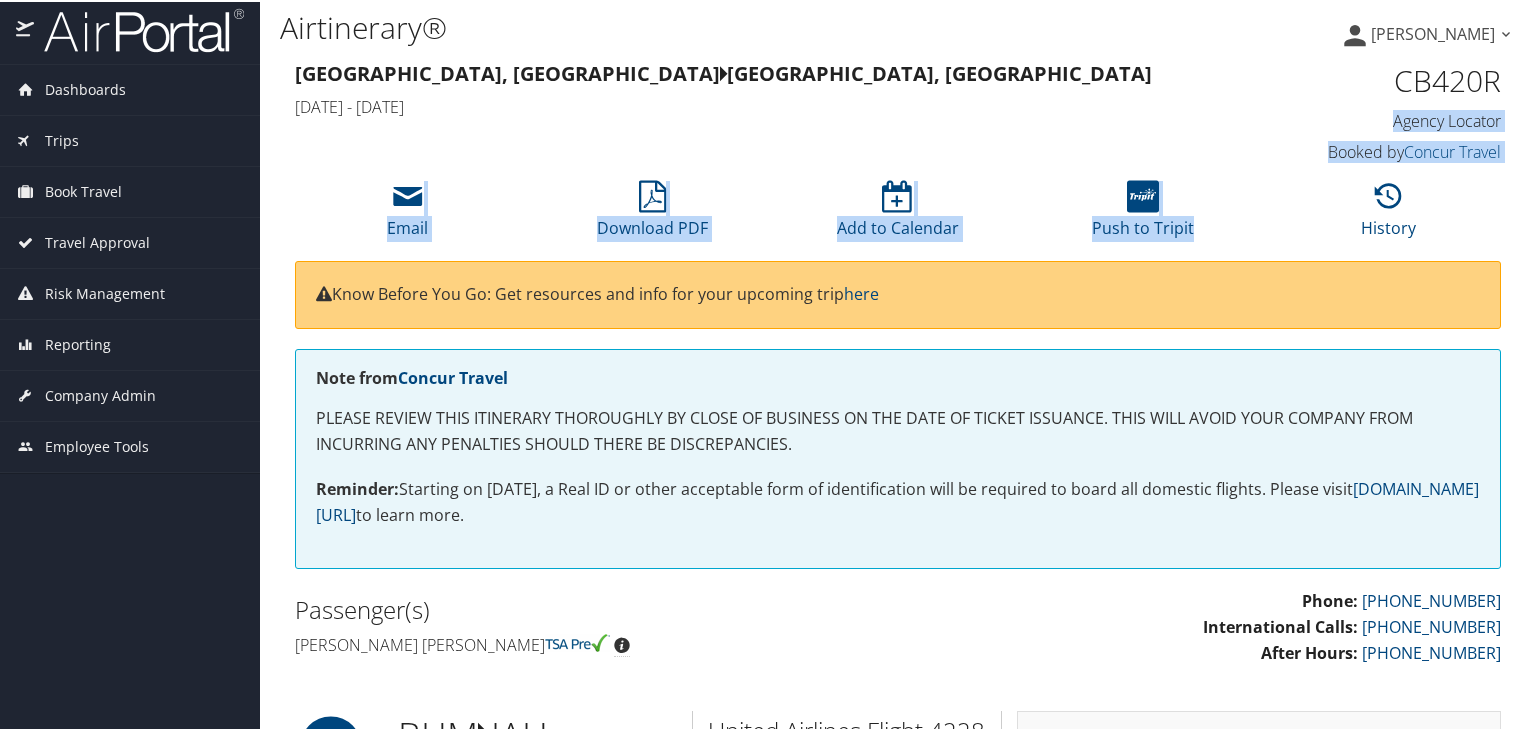 click on "Agency Locator" at bounding box center (1361, 119) 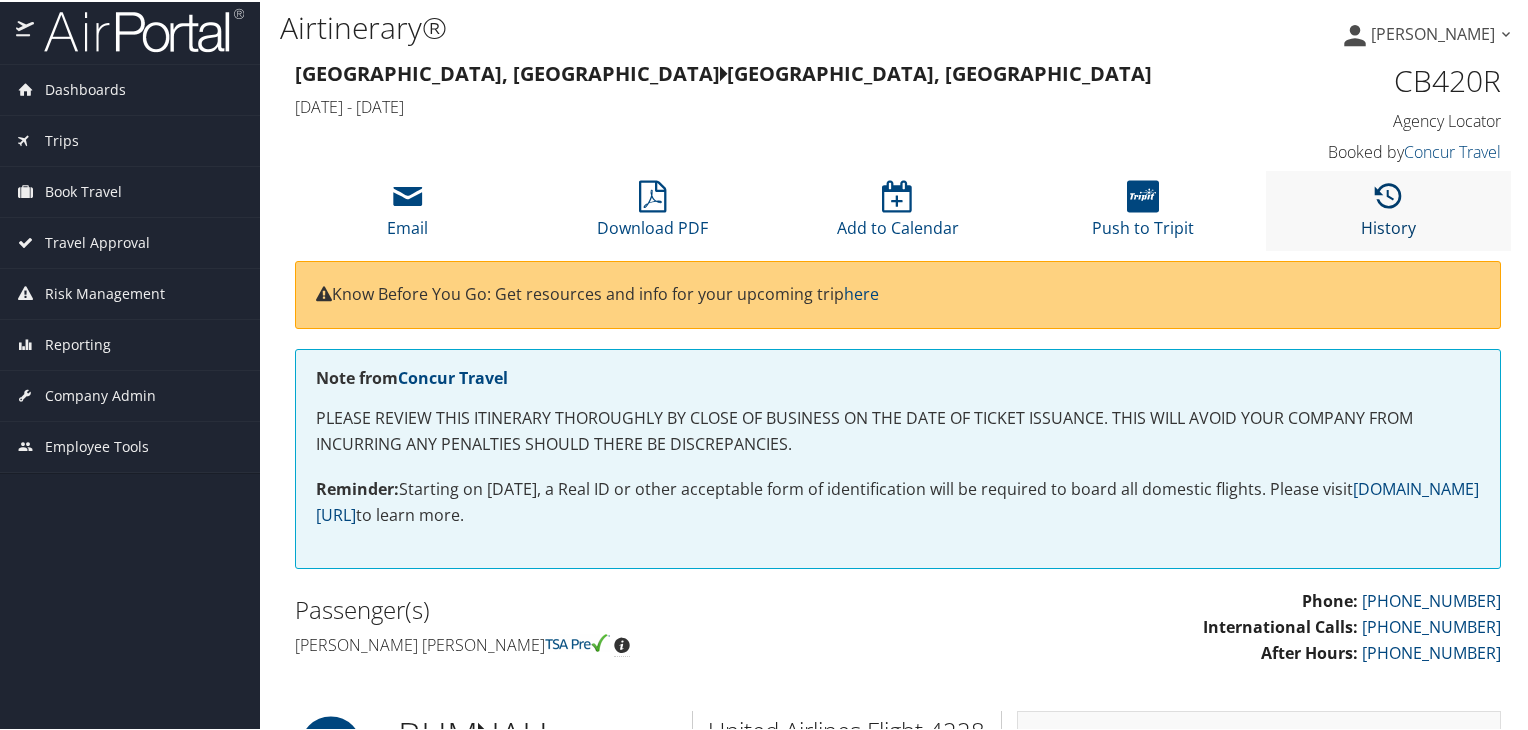 click at bounding box center [1388, 195] 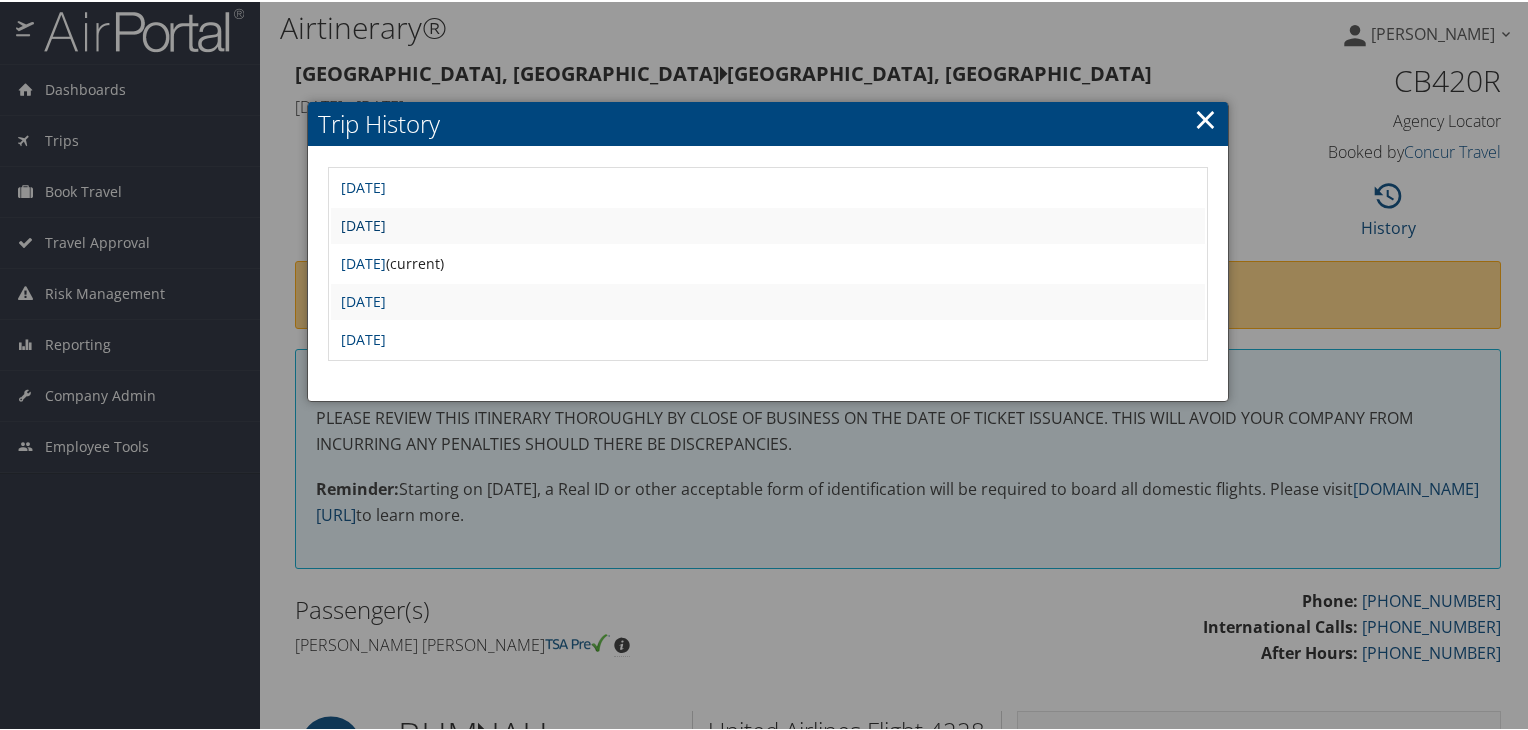 click on "[DATE]" at bounding box center (363, 223) 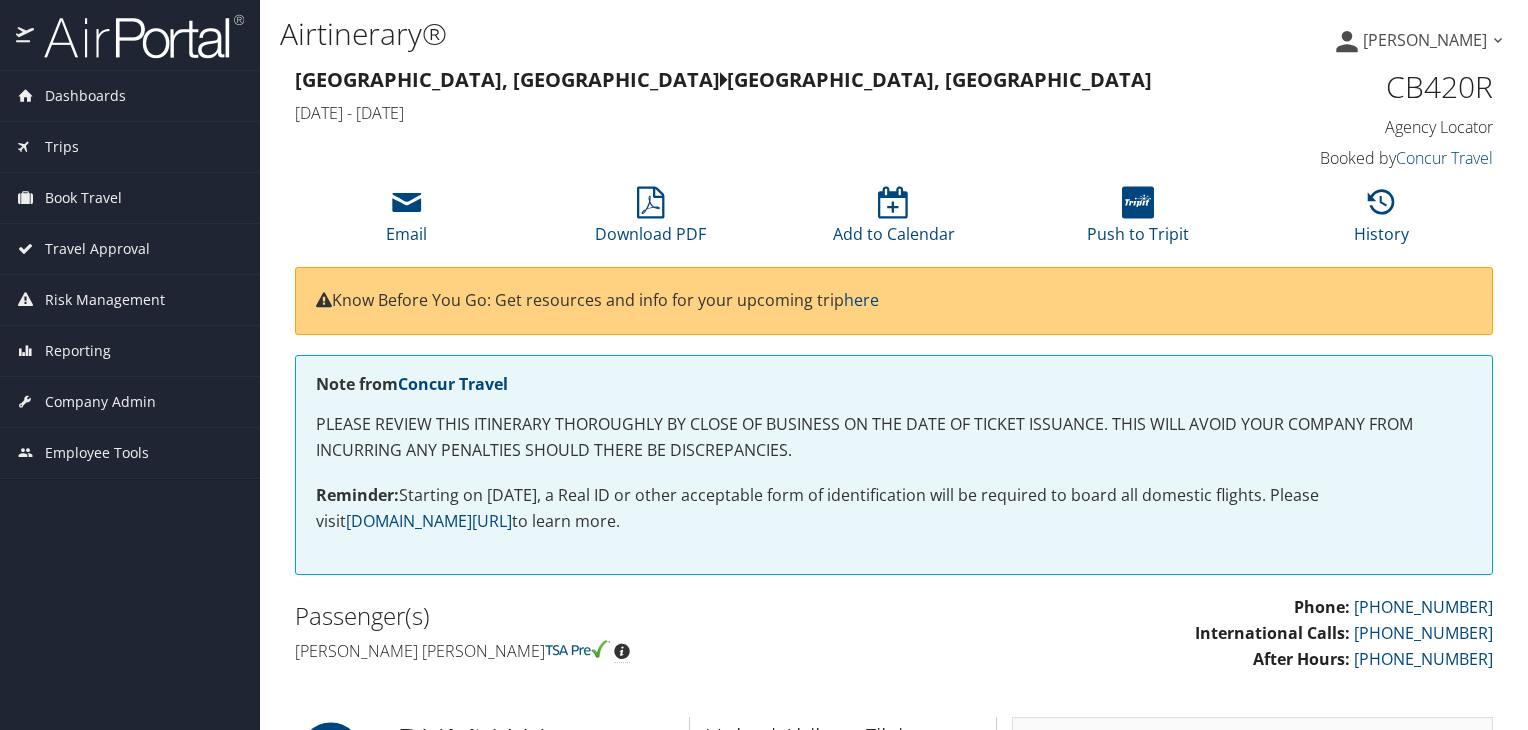 scroll, scrollTop: 0, scrollLeft: 0, axis: both 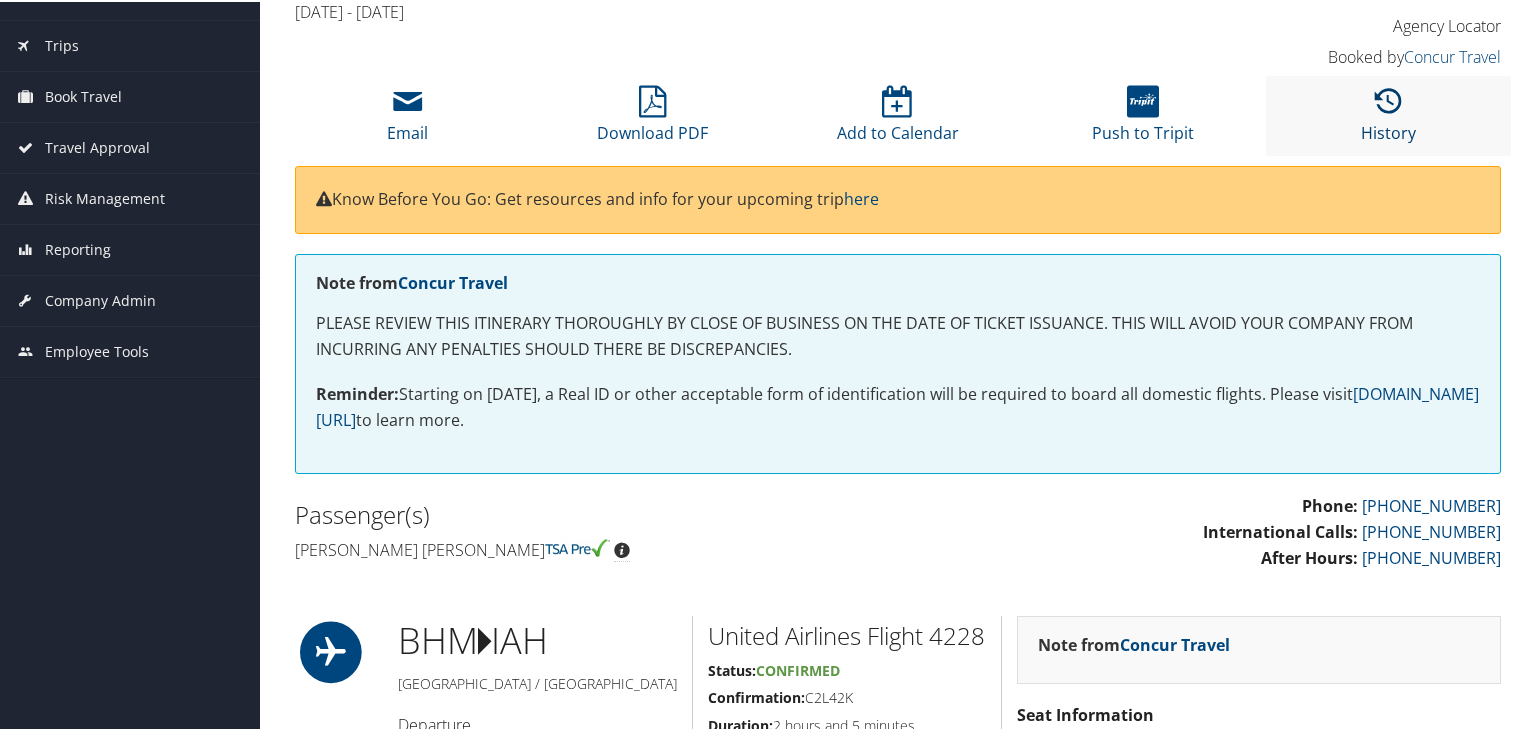 click at bounding box center [1388, 100] 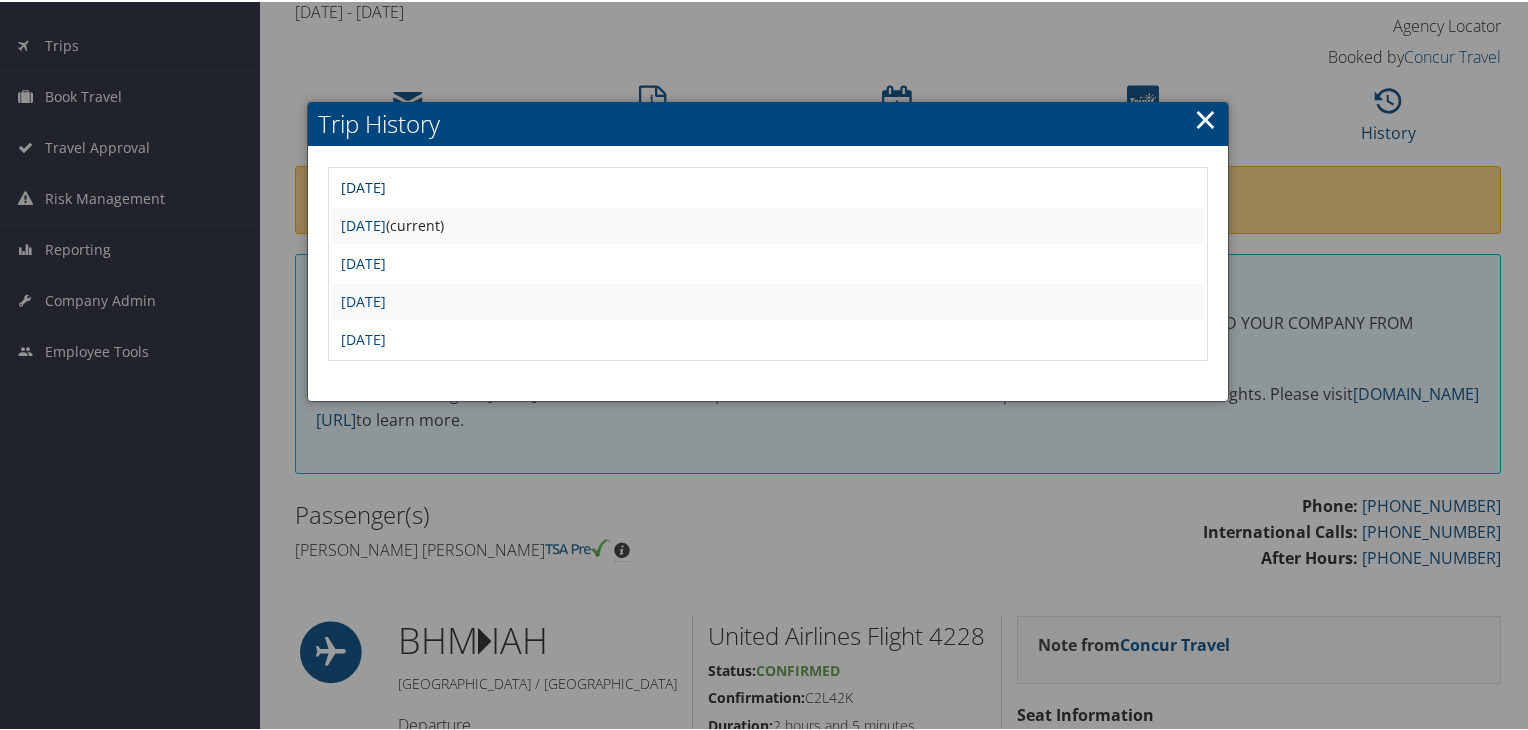 click on "[DATE]" at bounding box center (363, 185) 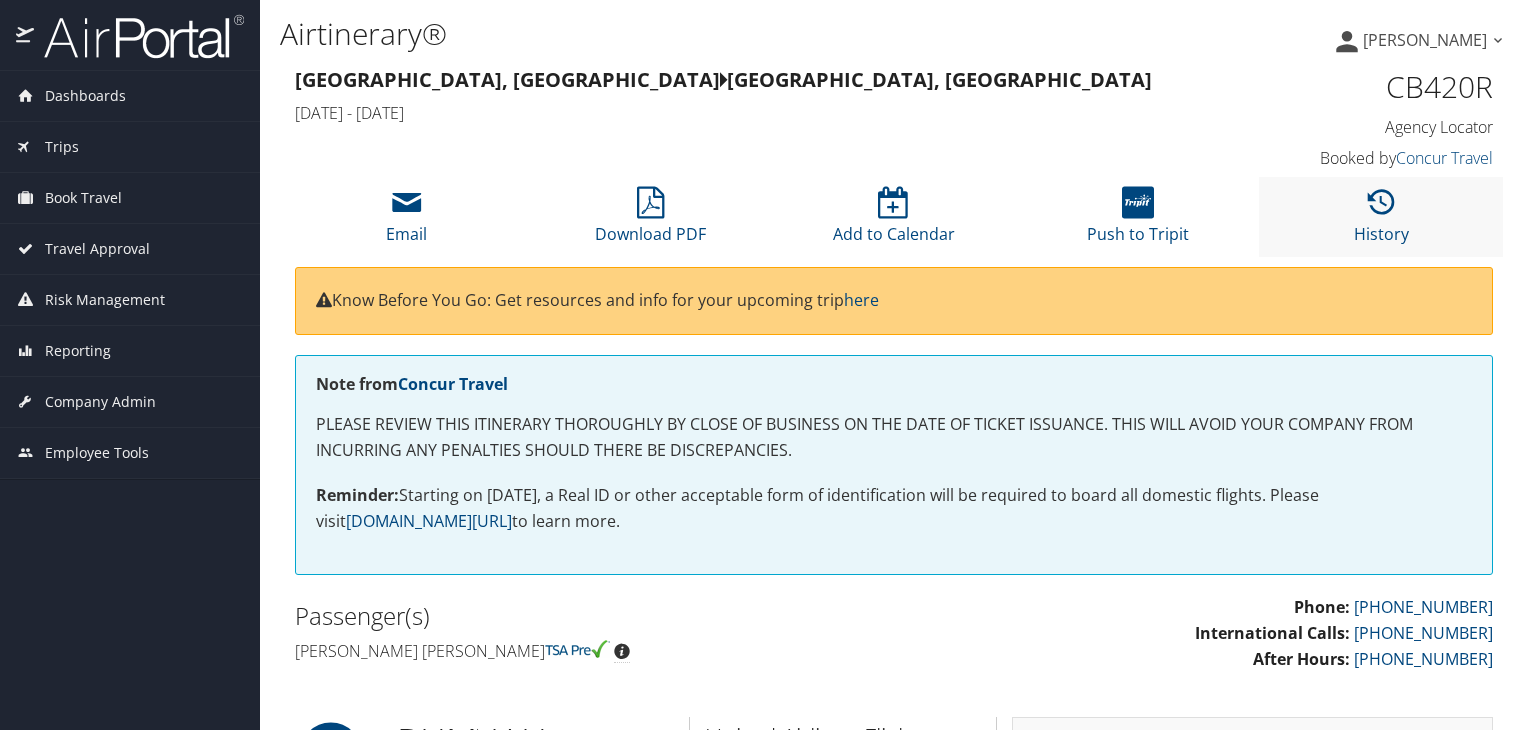 scroll, scrollTop: 0, scrollLeft: 0, axis: both 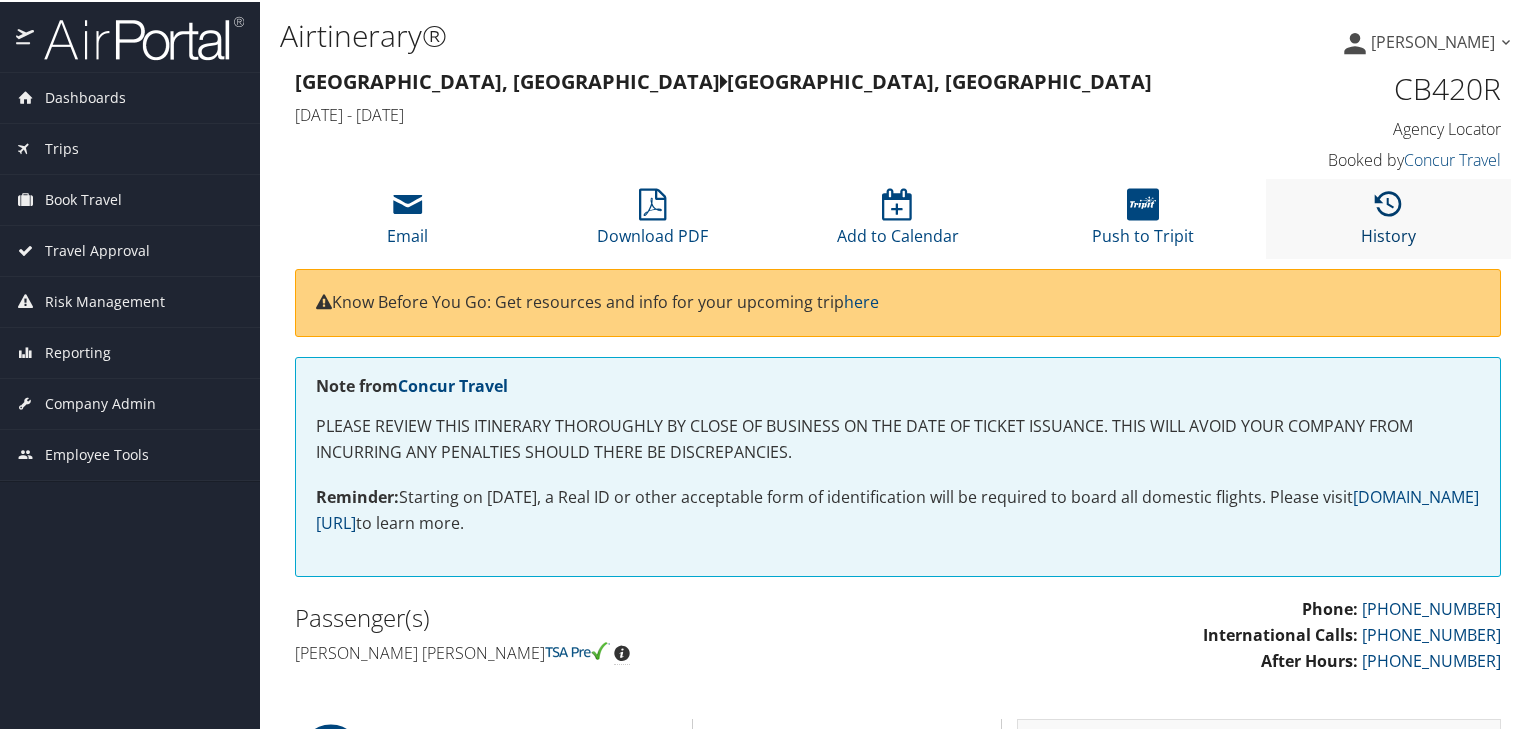 click at bounding box center (1388, 203) 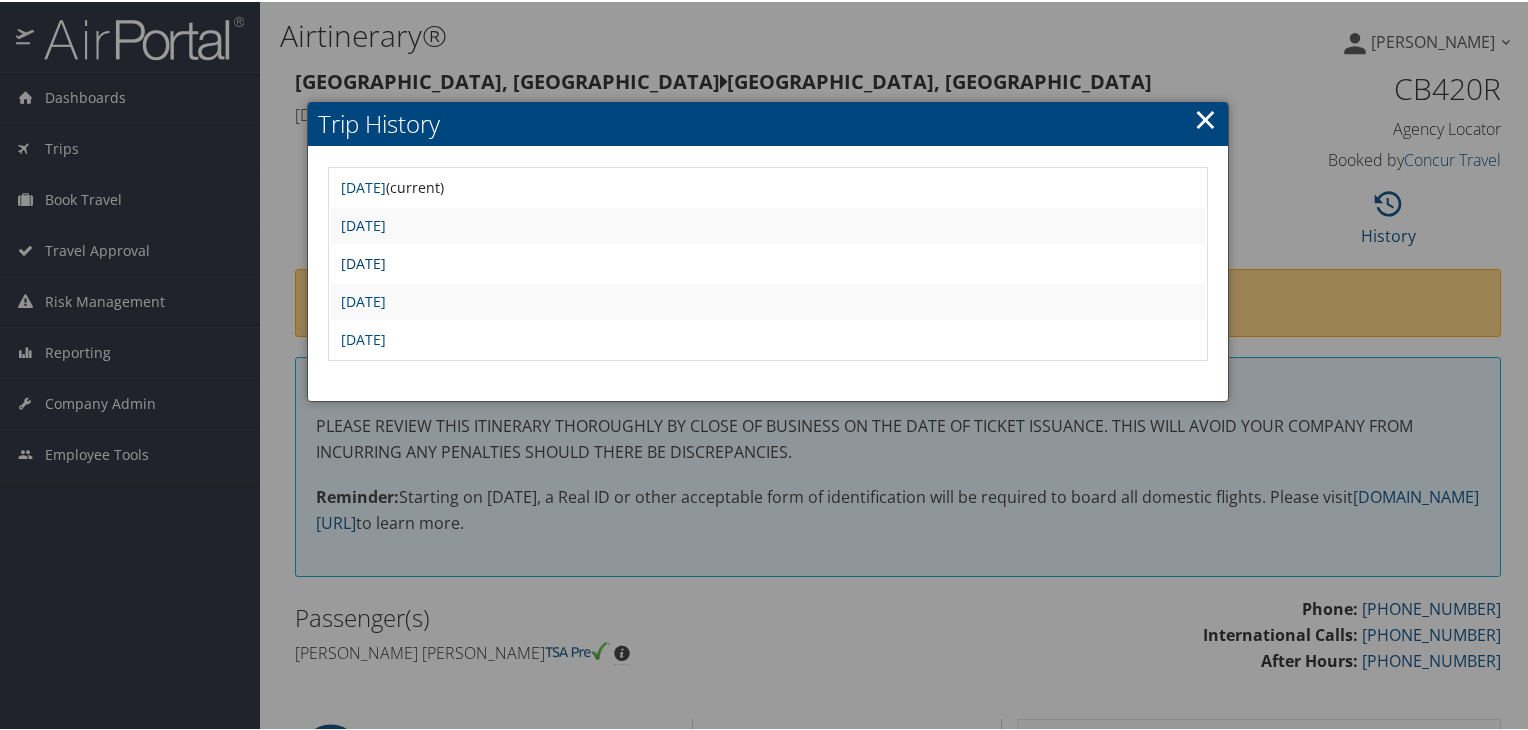 click on "[DATE]" at bounding box center (363, 261) 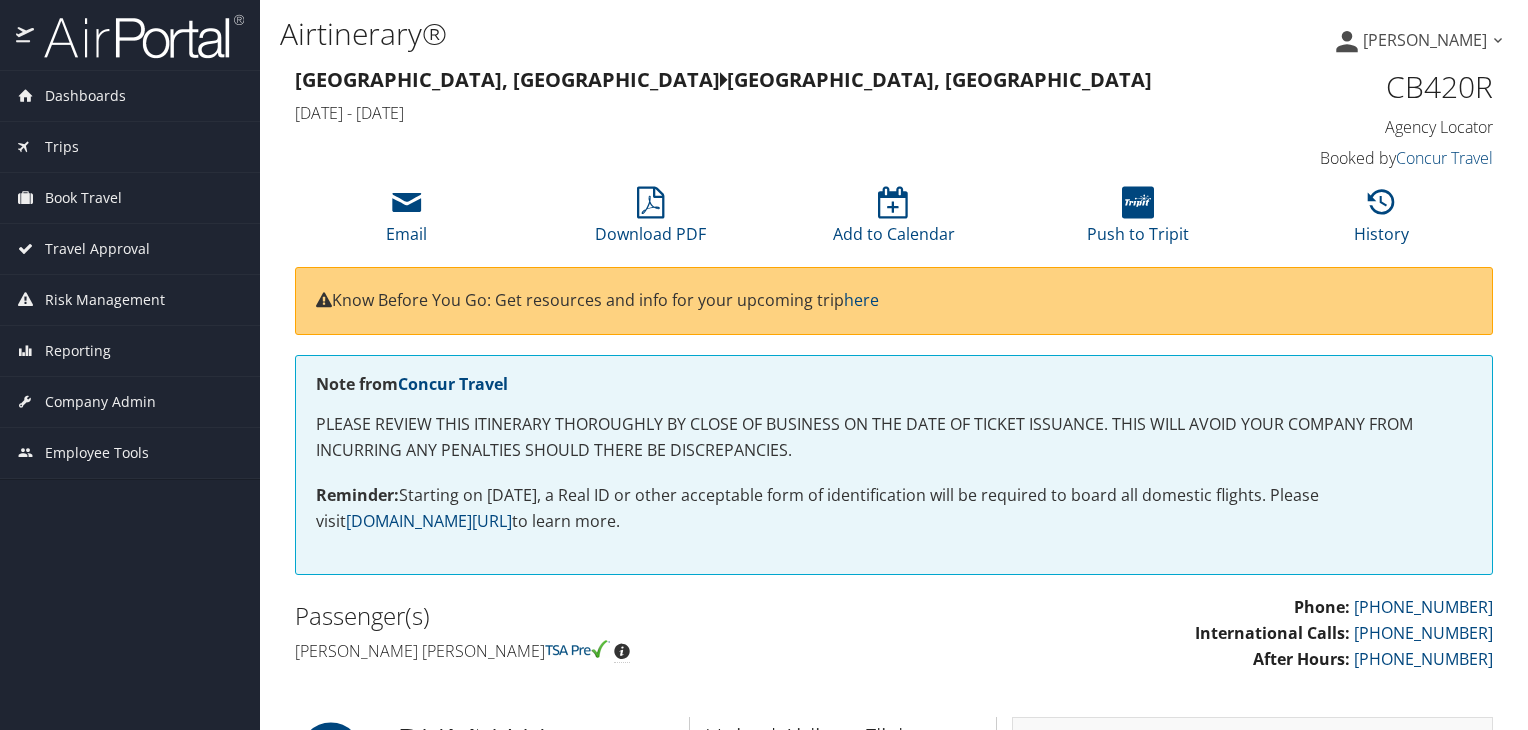 scroll, scrollTop: 0, scrollLeft: 0, axis: both 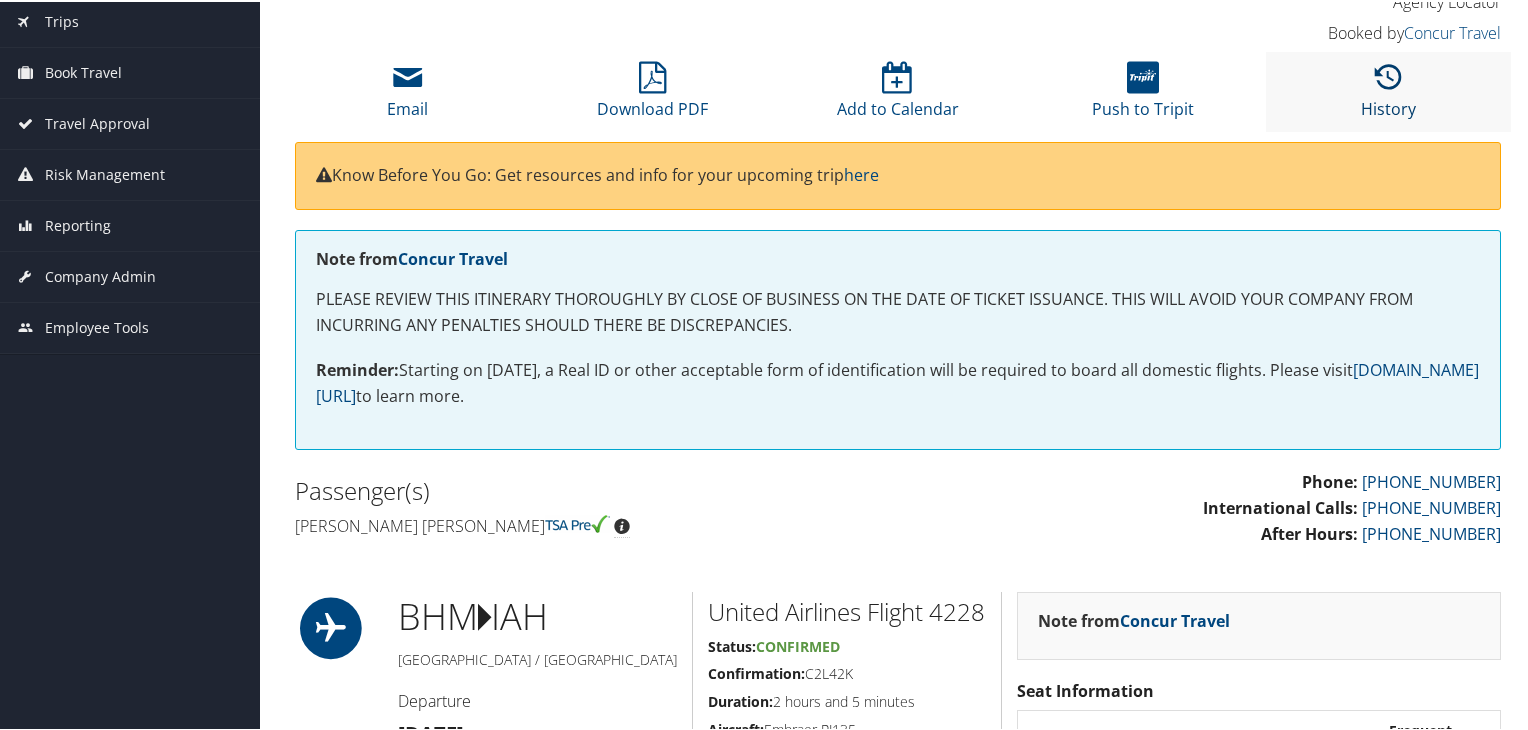 click at bounding box center (1388, 76) 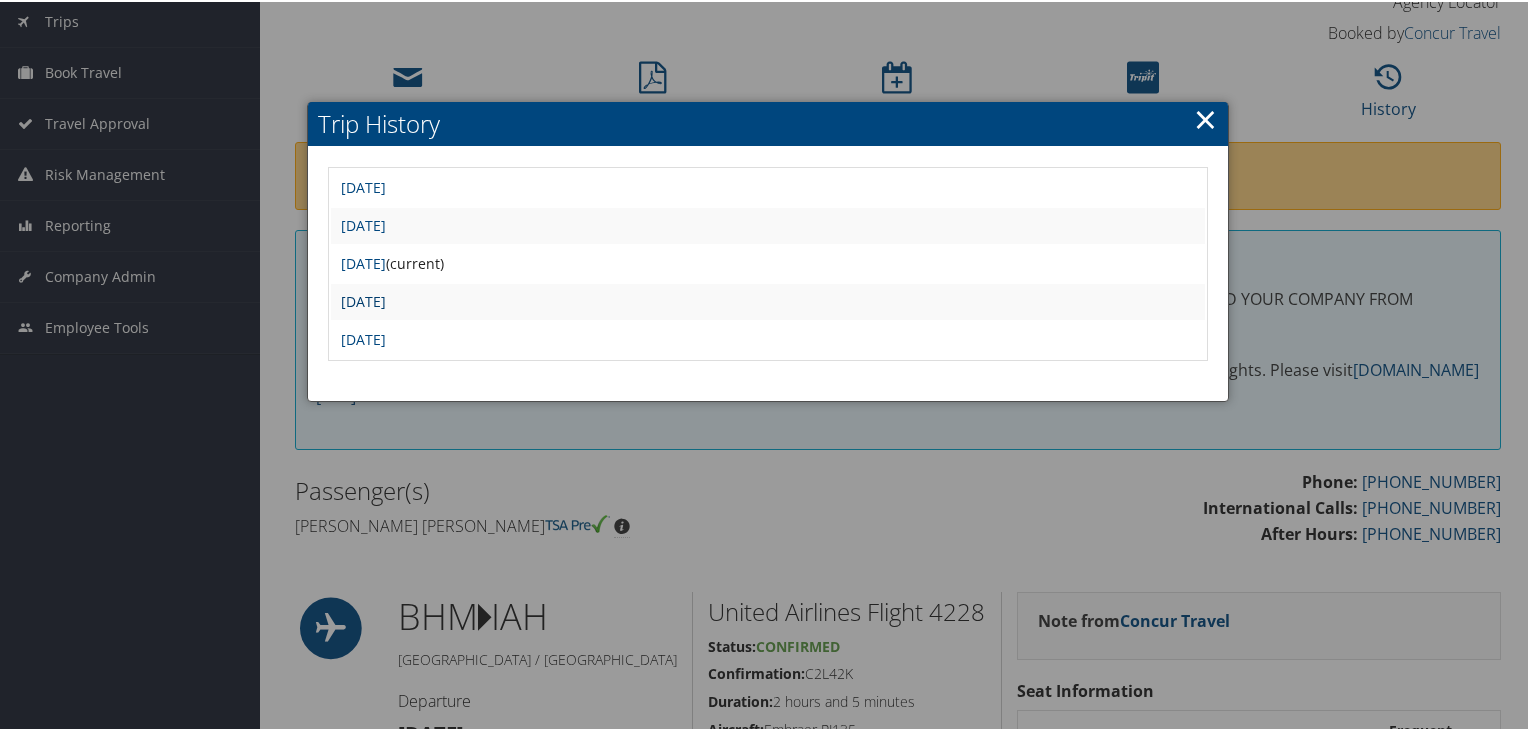 click on "Sun Jun 1 06:42:23 MDT 2025" at bounding box center (363, 299) 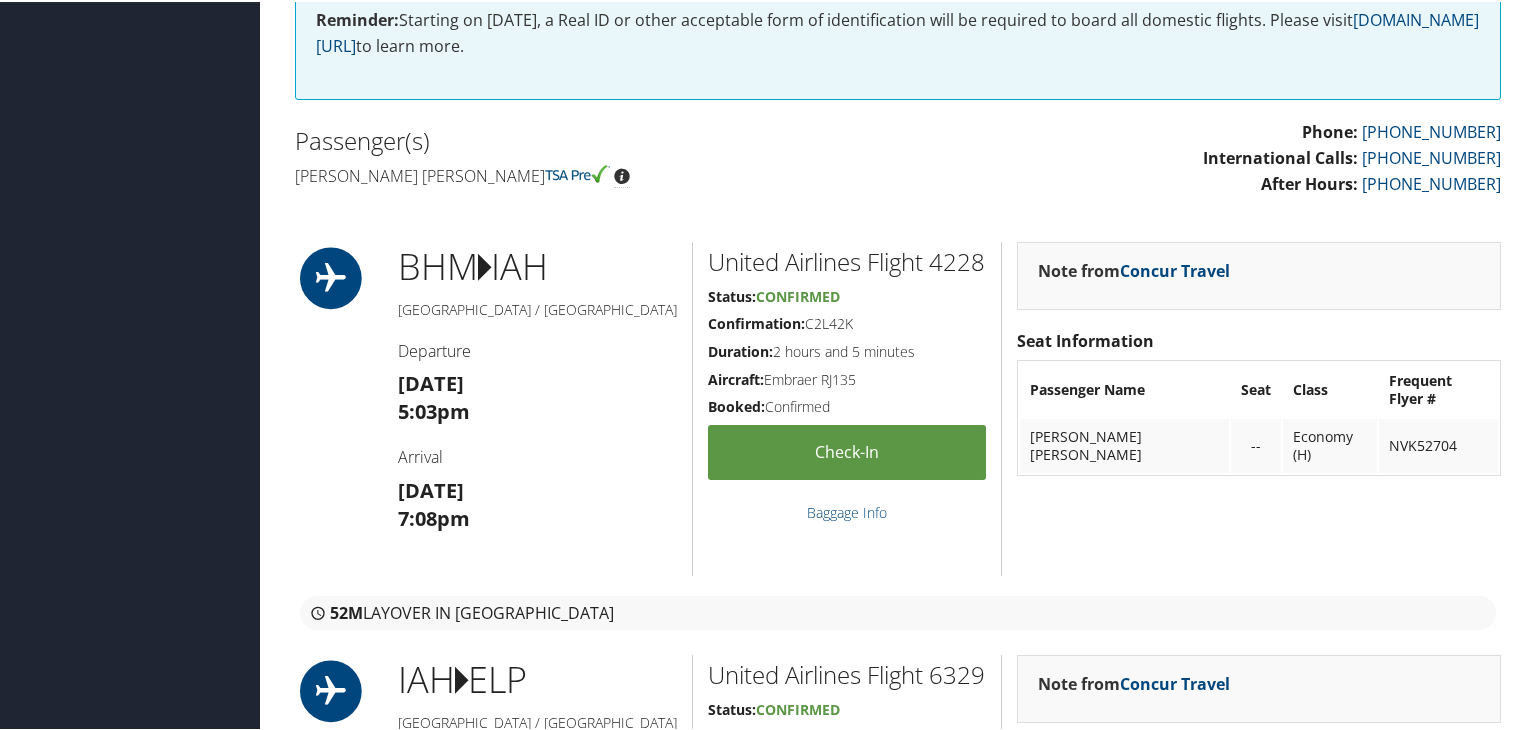 scroll, scrollTop: 300, scrollLeft: 0, axis: vertical 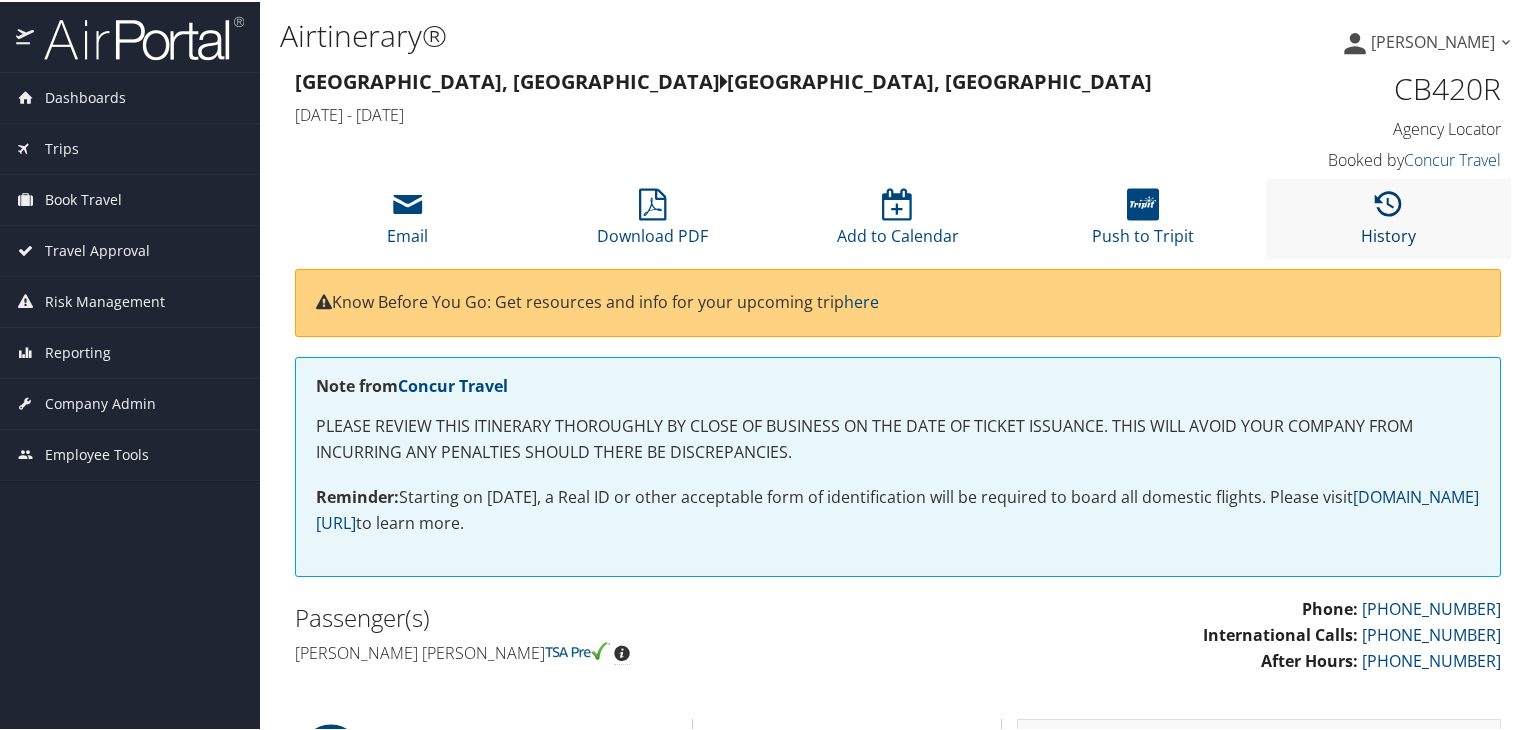 click at bounding box center (1388, 203) 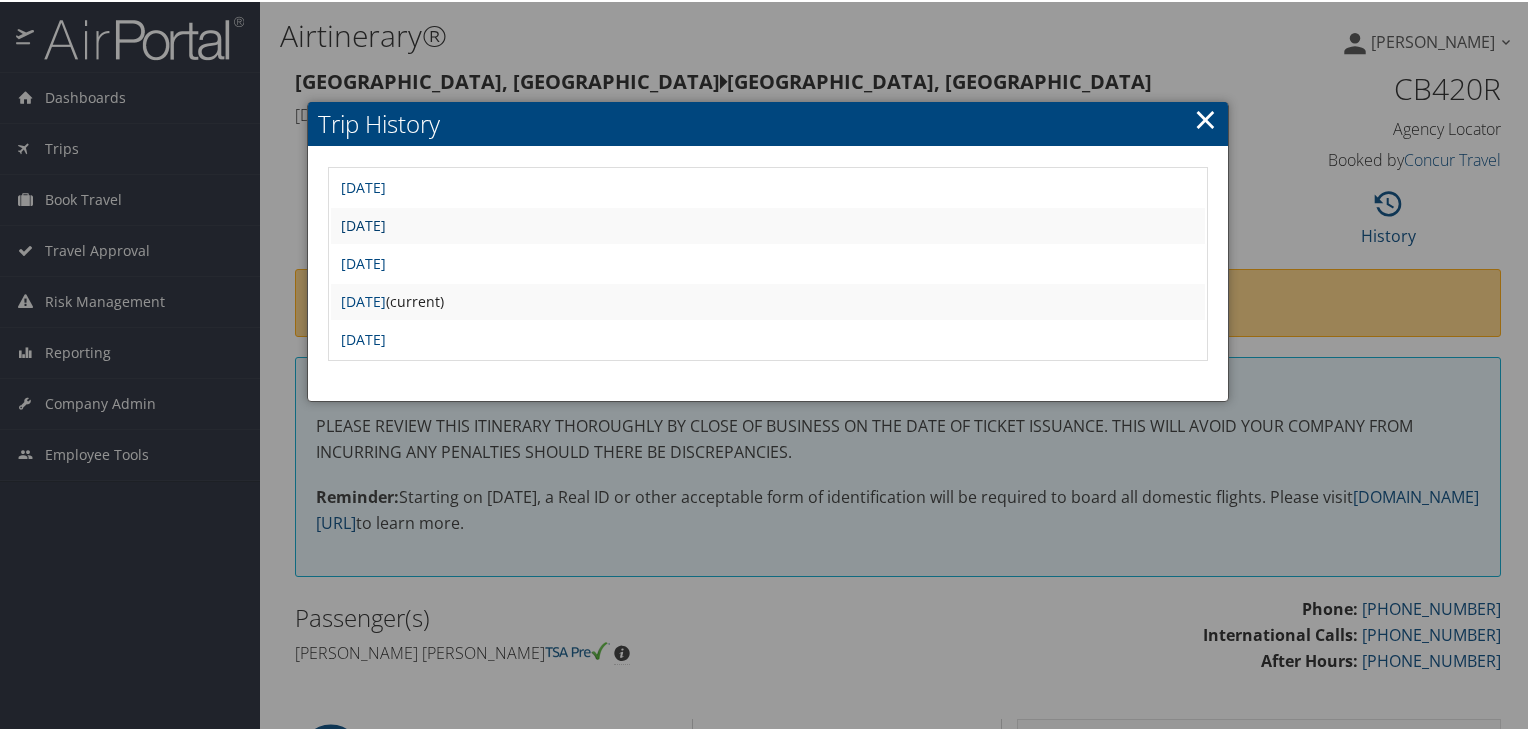 click on "[DATE]" at bounding box center [363, 223] 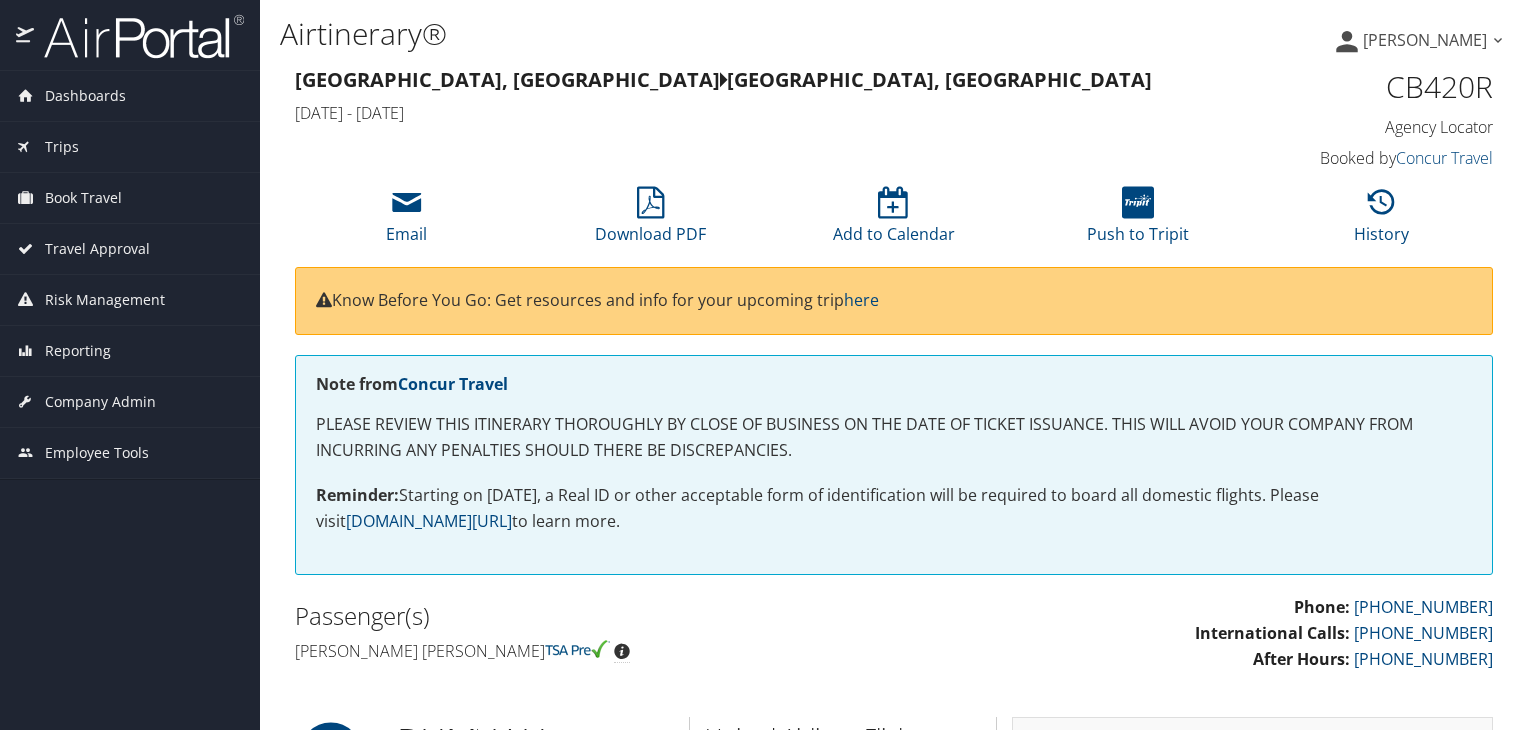 scroll, scrollTop: 0, scrollLeft: 0, axis: both 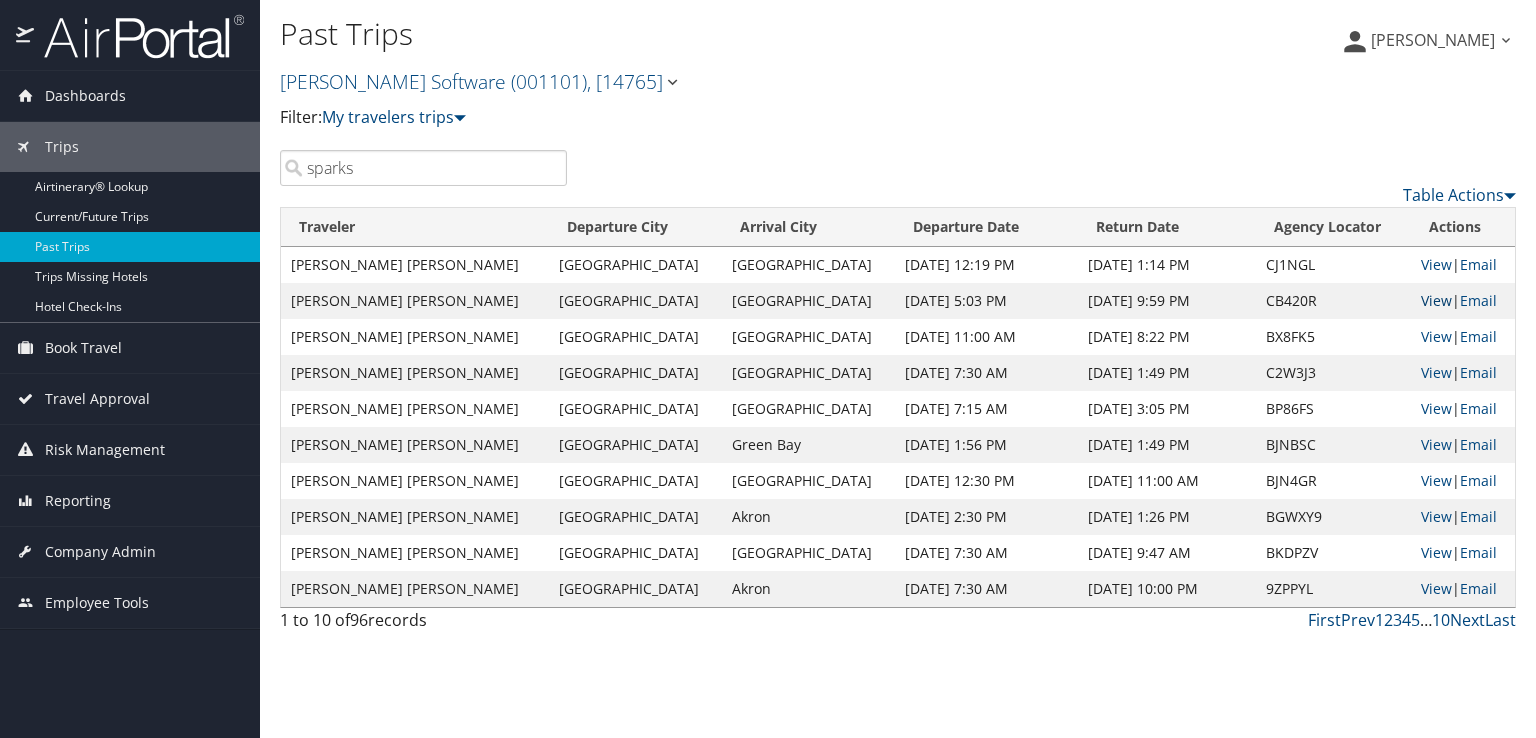 click on "View" at bounding box center (1436, 300) 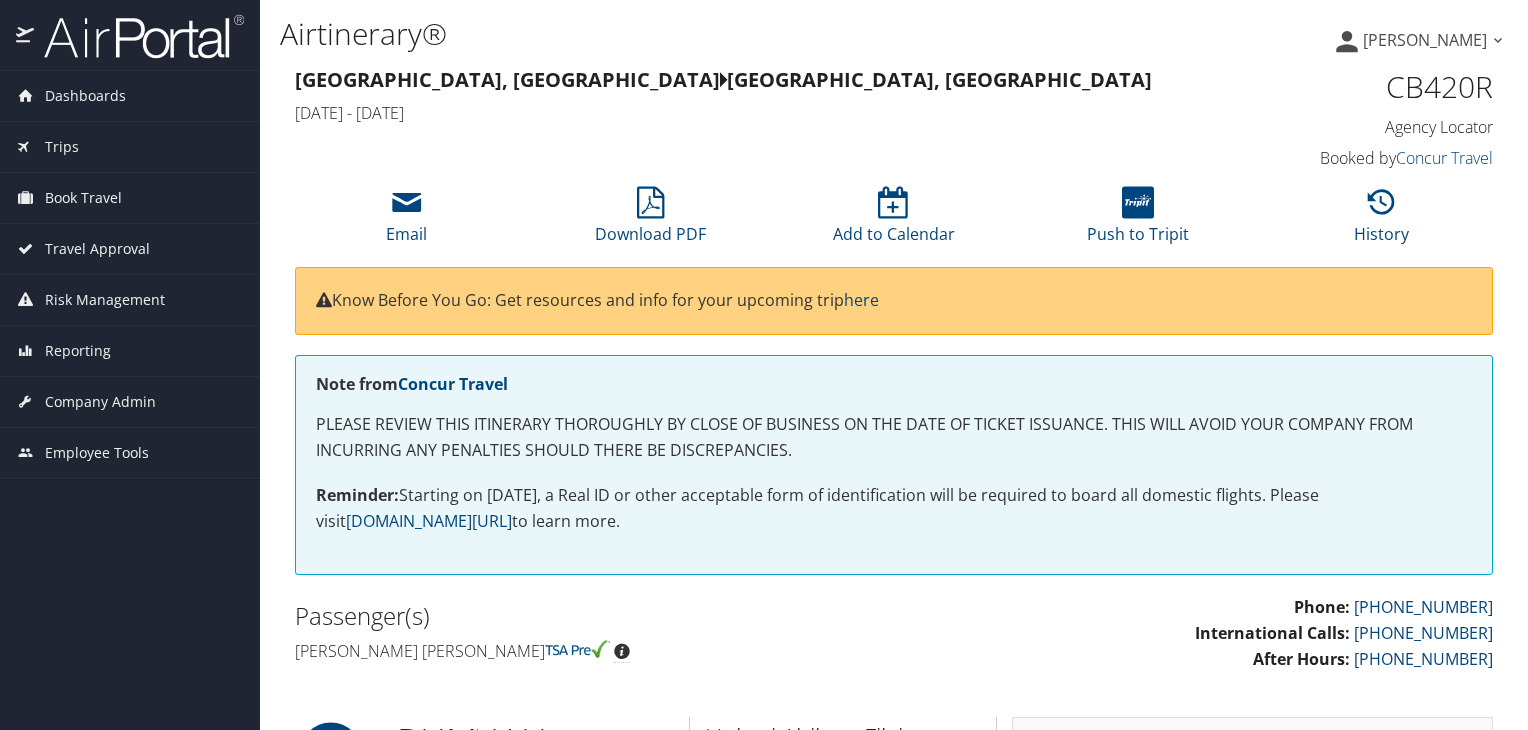 scroll, scrollTop: 0, scrollLeft: 0, axis: both 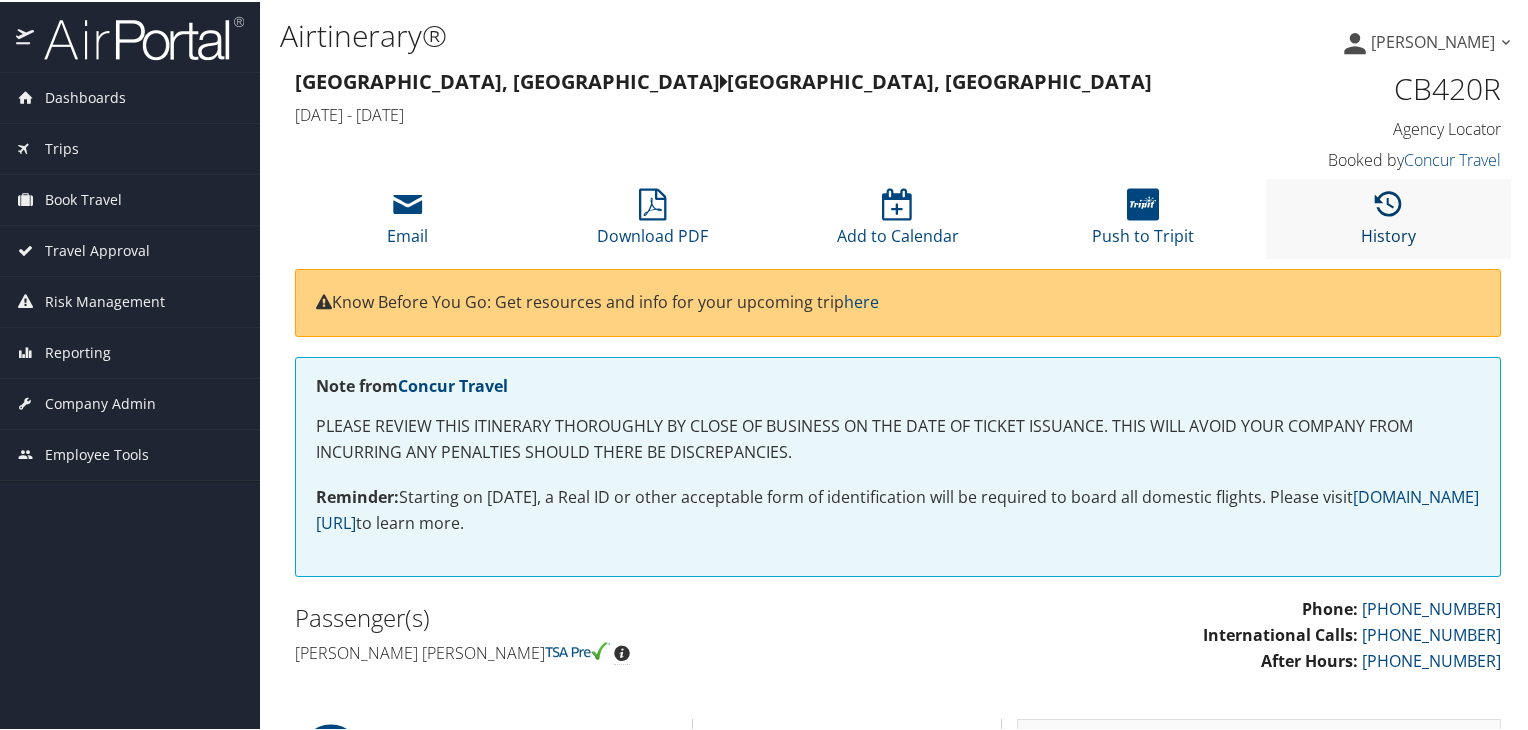 click at bounding box center [1388, 203] 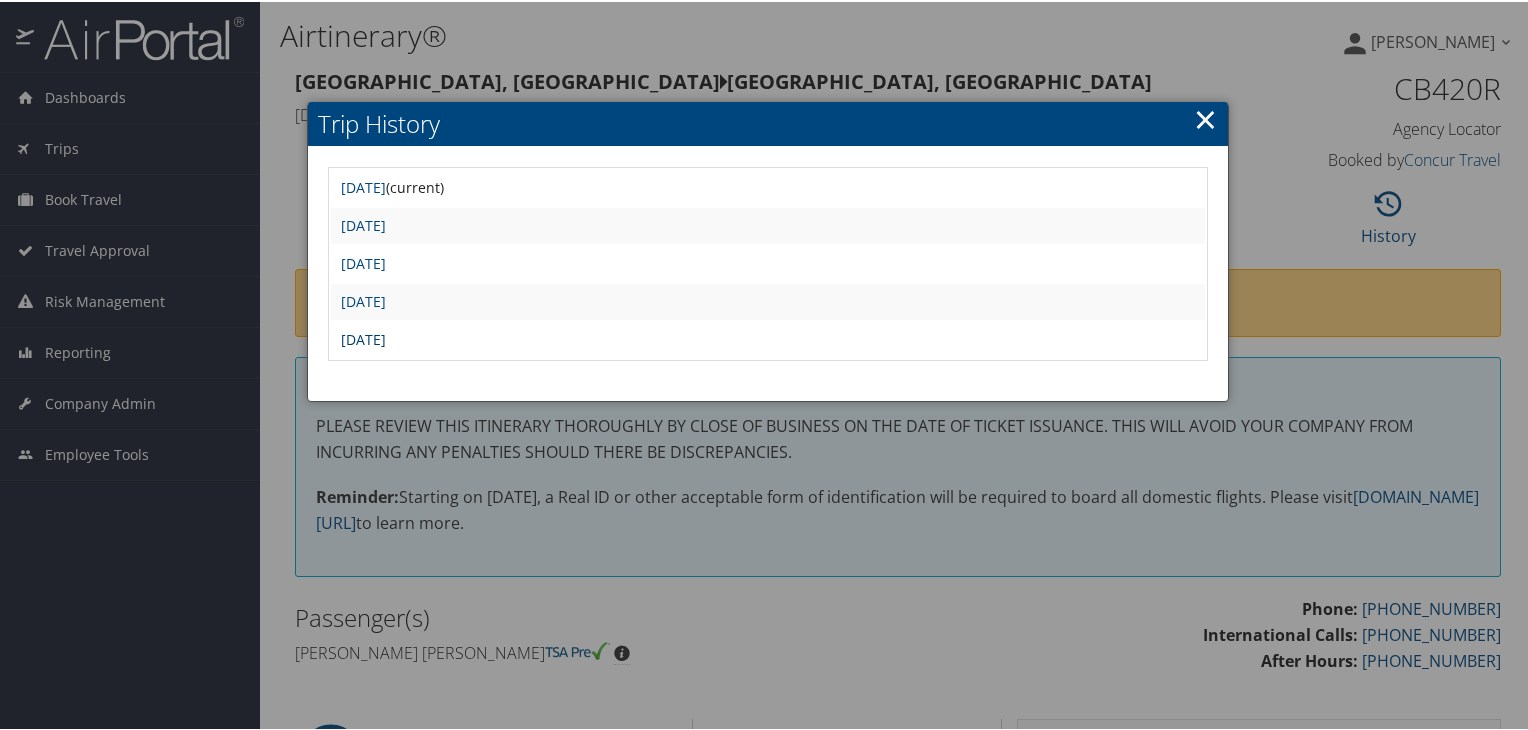 click on "Tue May 20 20:54:16 MDT 2025" at bounding box center (363, 337) 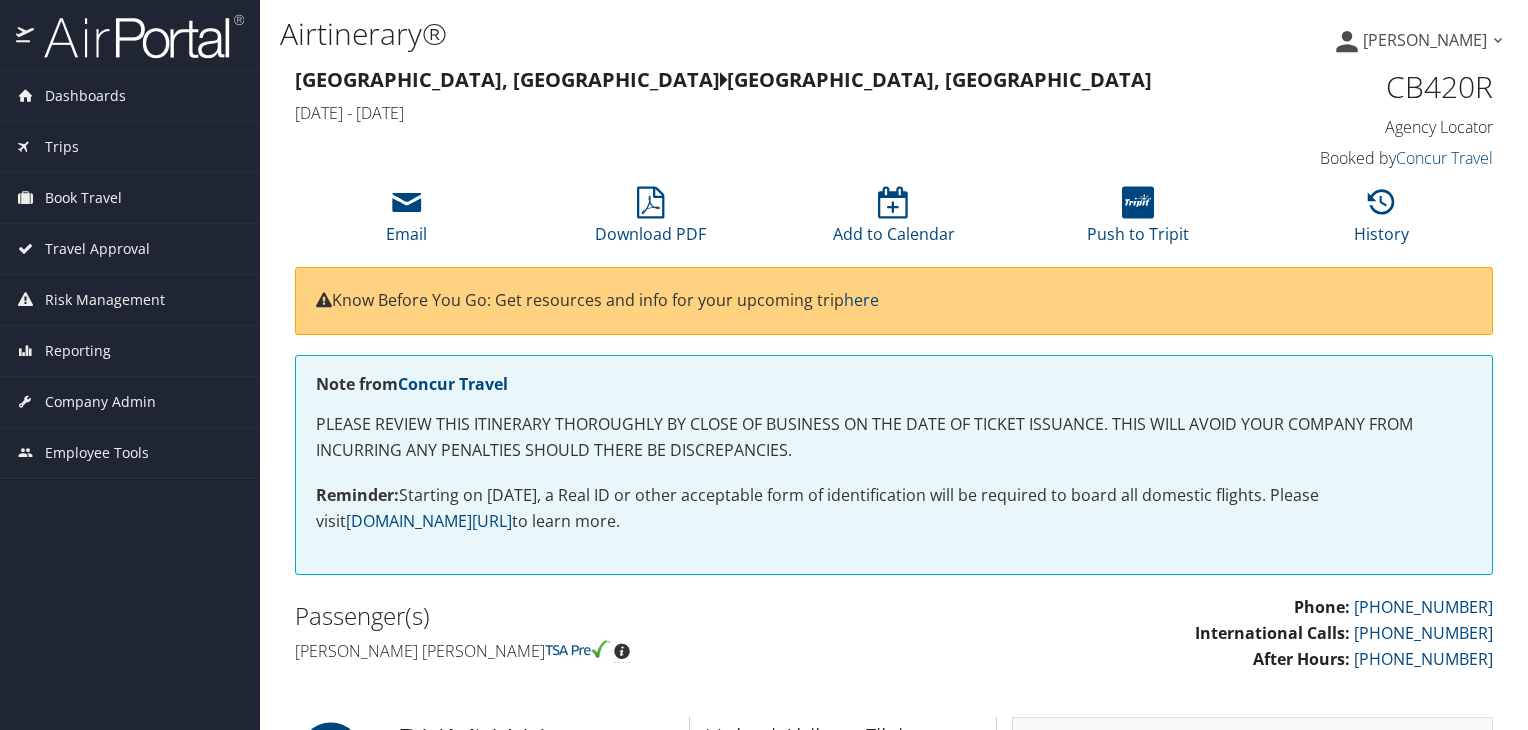 scroll, scrollTop: 0, scrollLeft: 0, axis: both 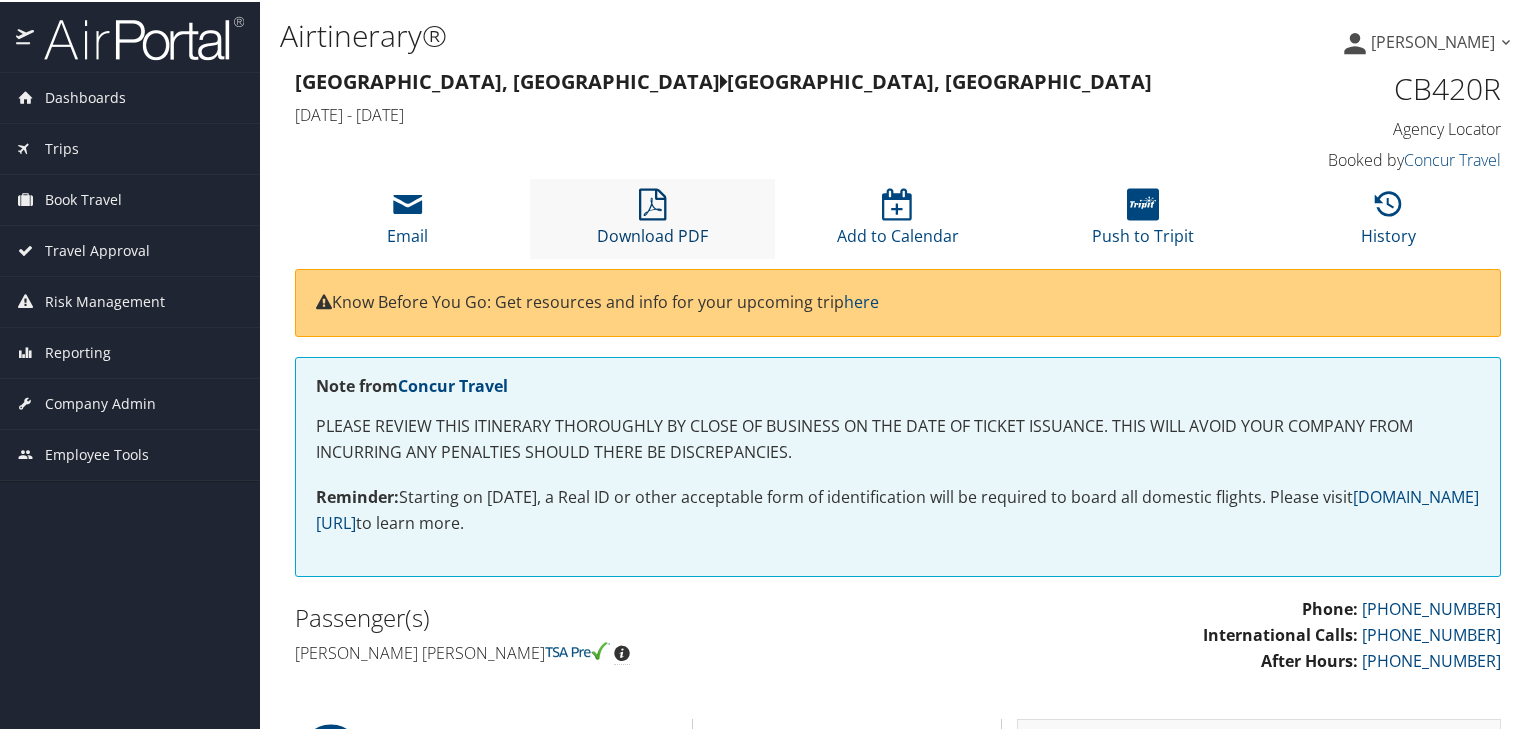 click at bounding box center (652, 203) 